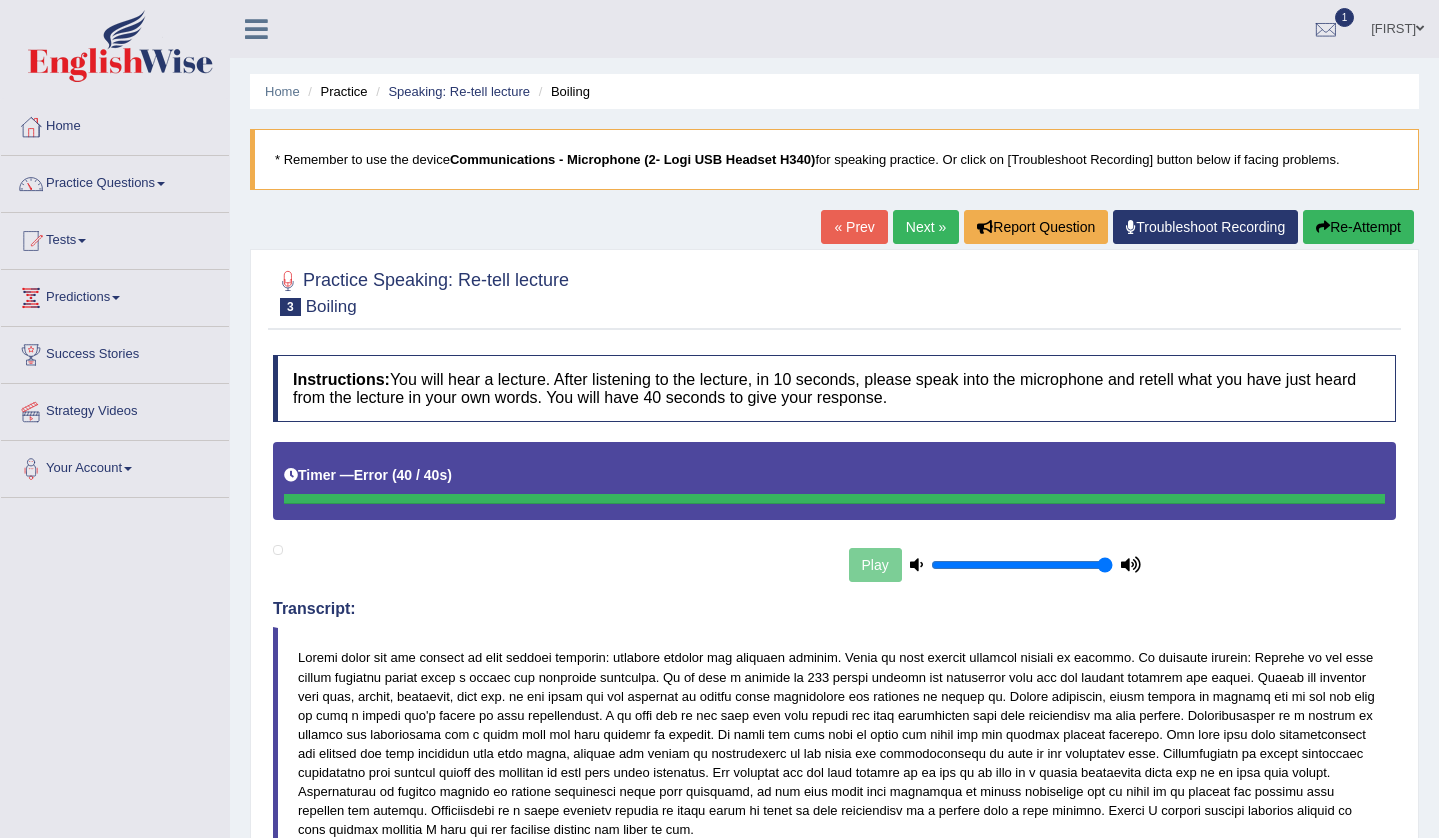scroll, scrollTop: 0, scrollLeft: 0, axis: both 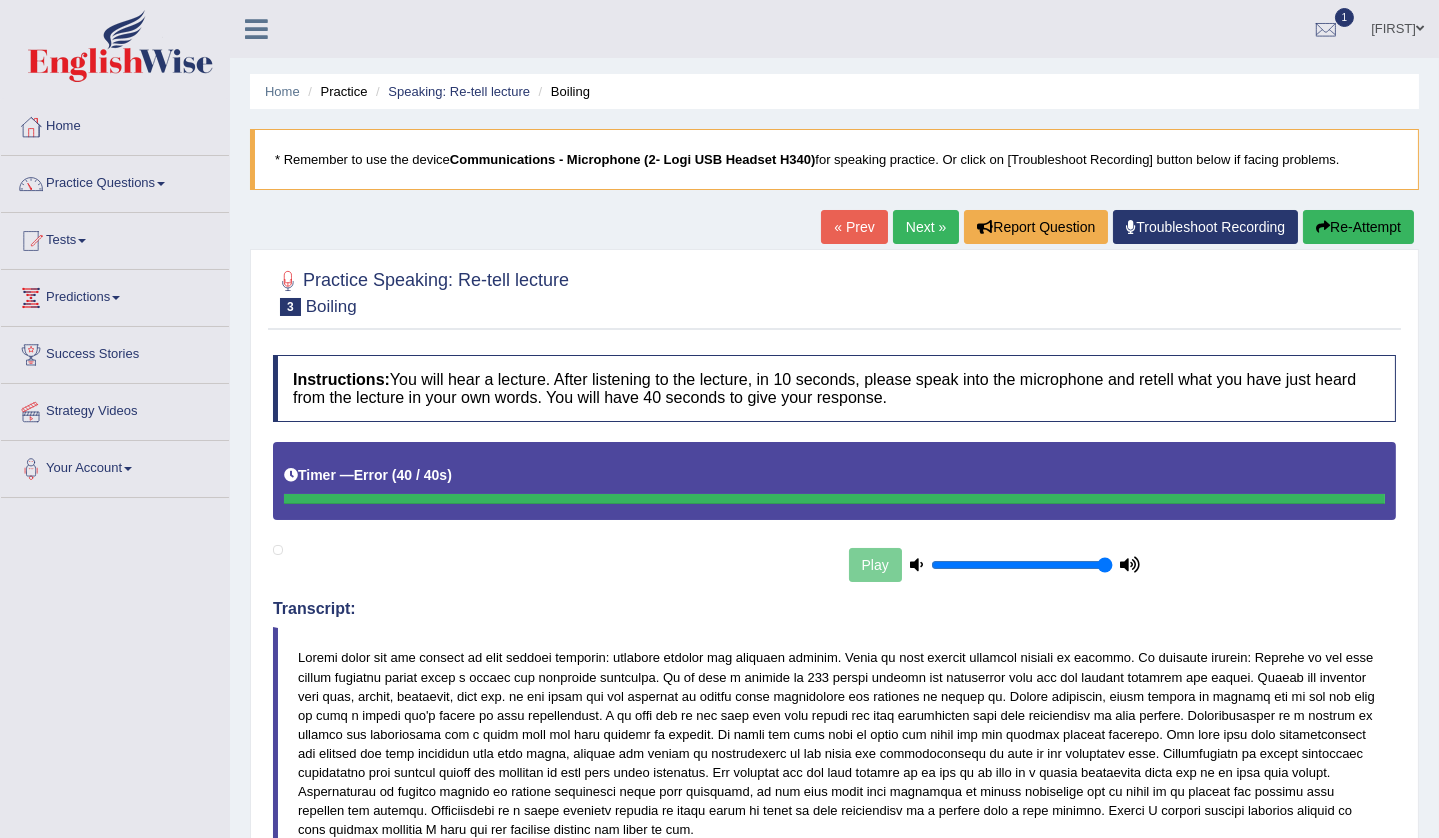 click at bounding box center (834, 743) 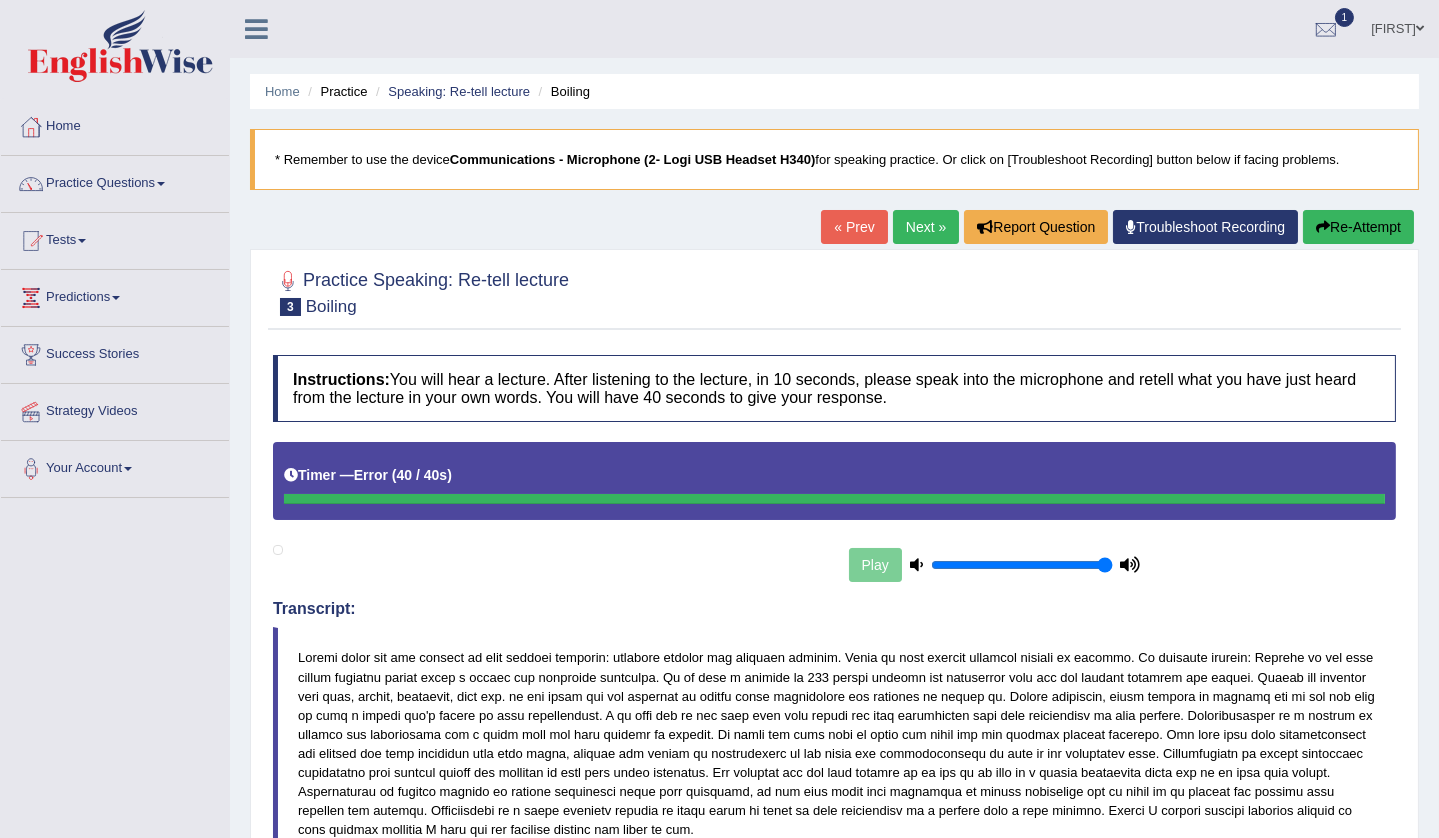 scroll, scrollTop: 0, scrollLeft: 0, axis: both 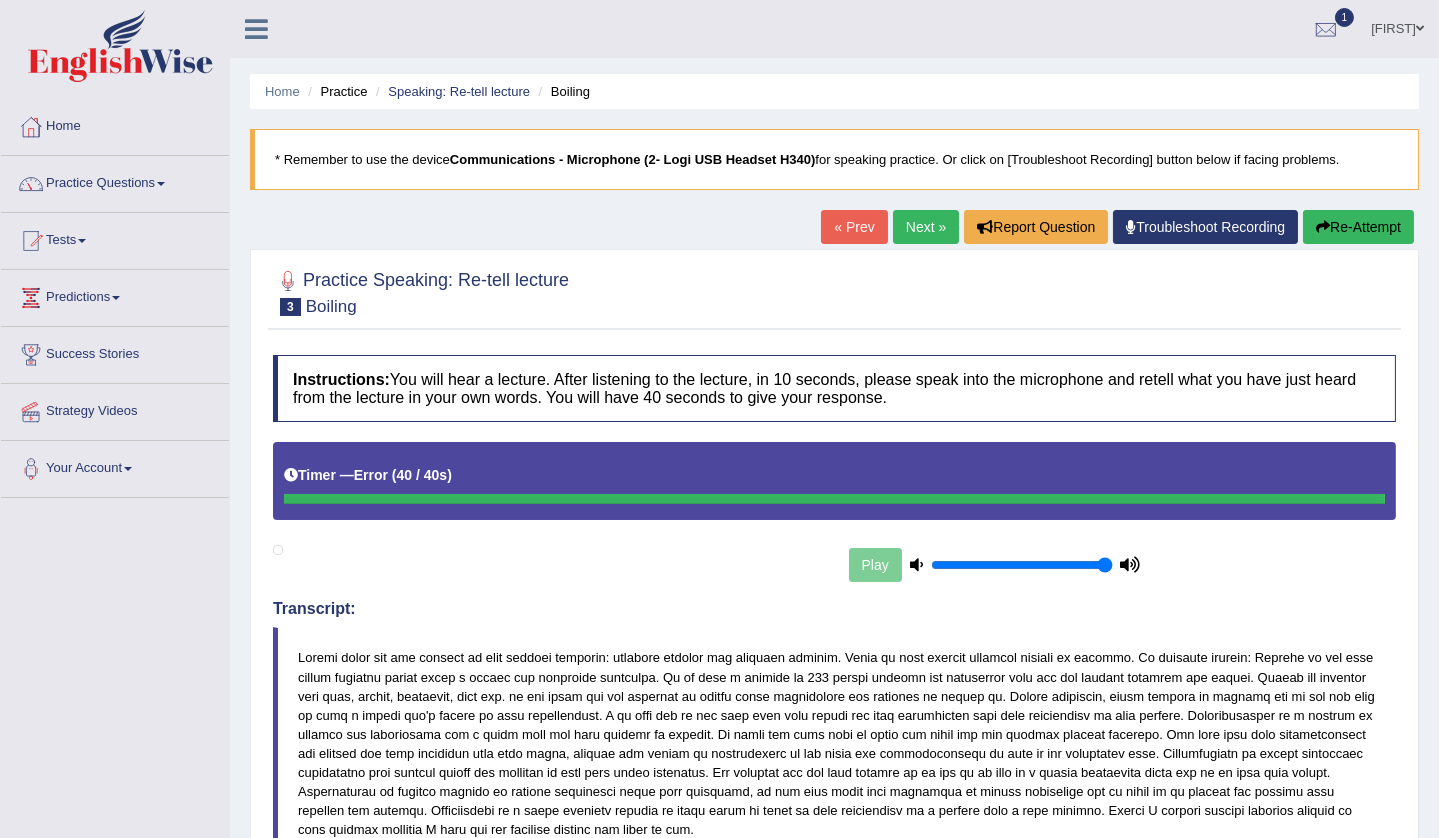 click on "Re-Attempt" at bounding box center (1358, 227) 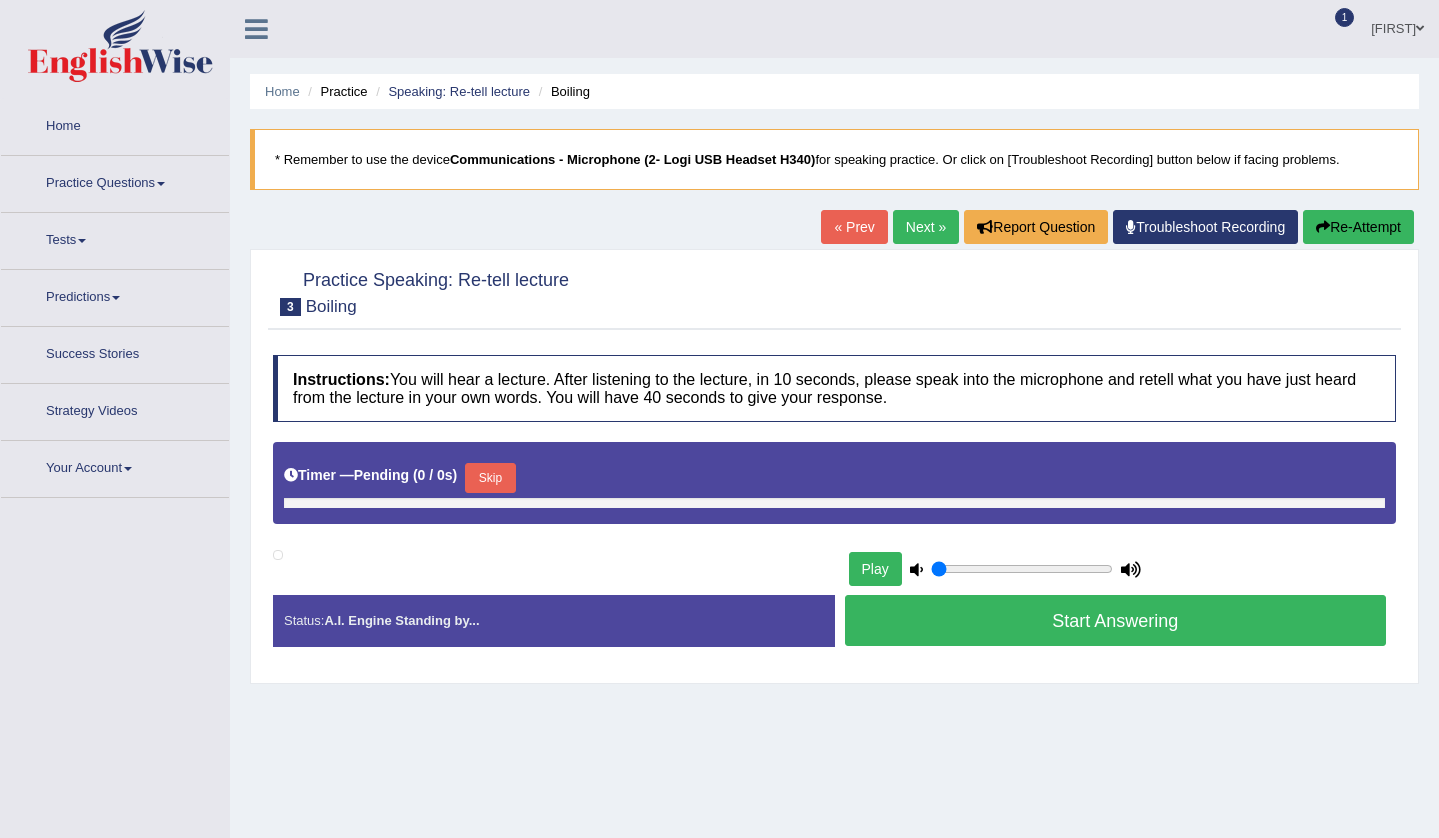 type on "1" 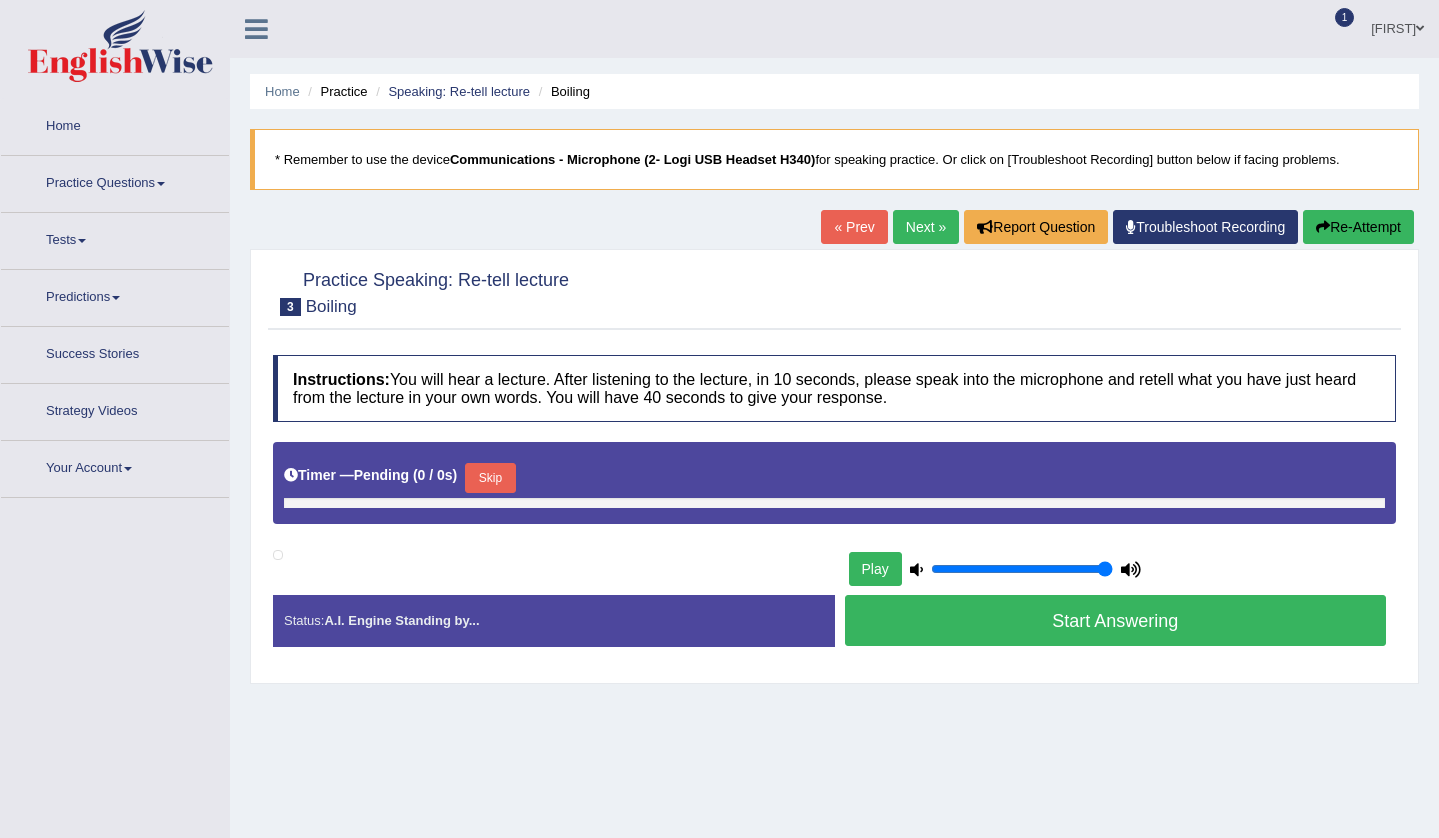 scroll, scrollTop: 0, scrollLeft: 0, axis: both 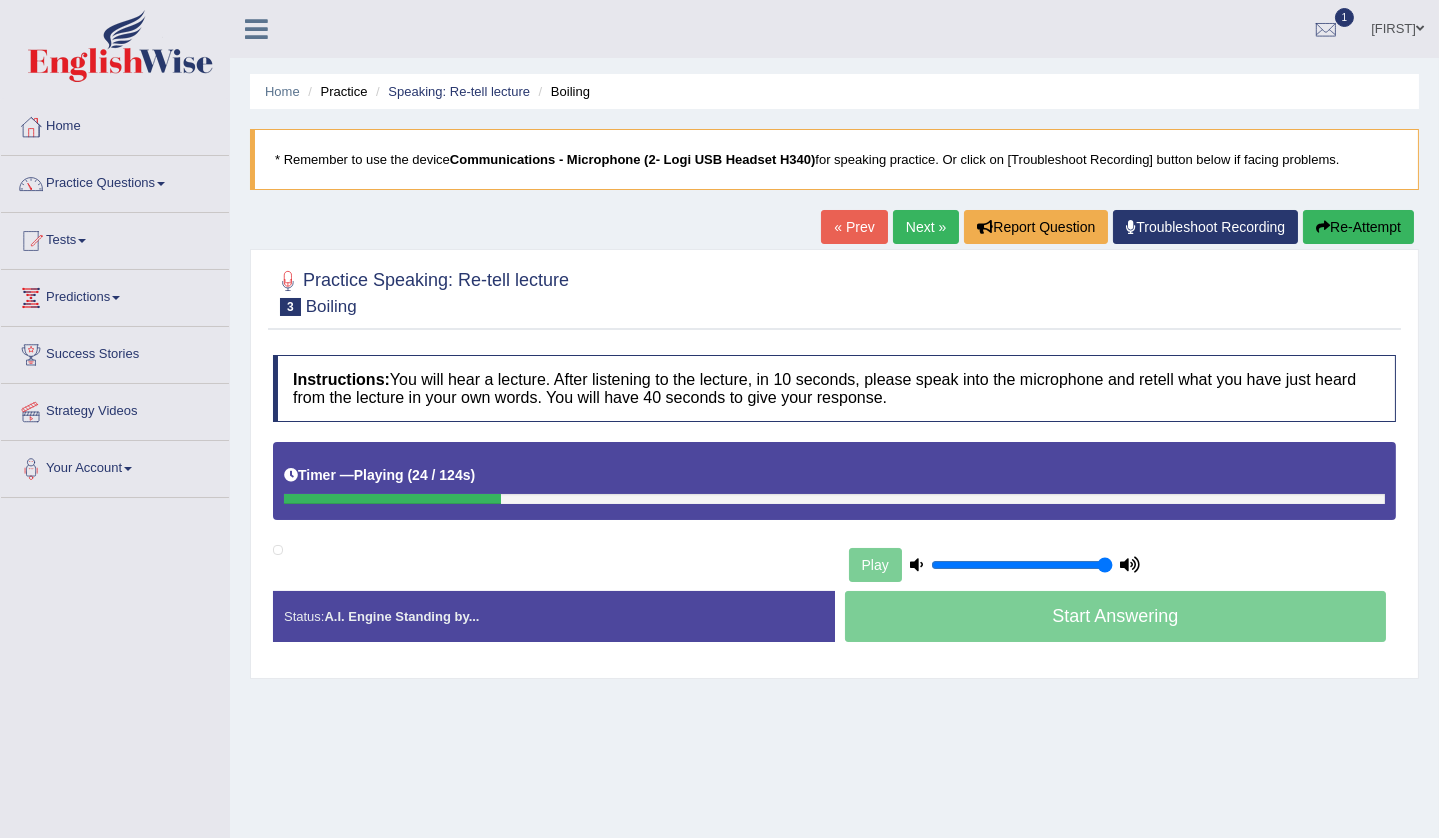 click on "Re-Attempt" at bounding box center (1358, 227) 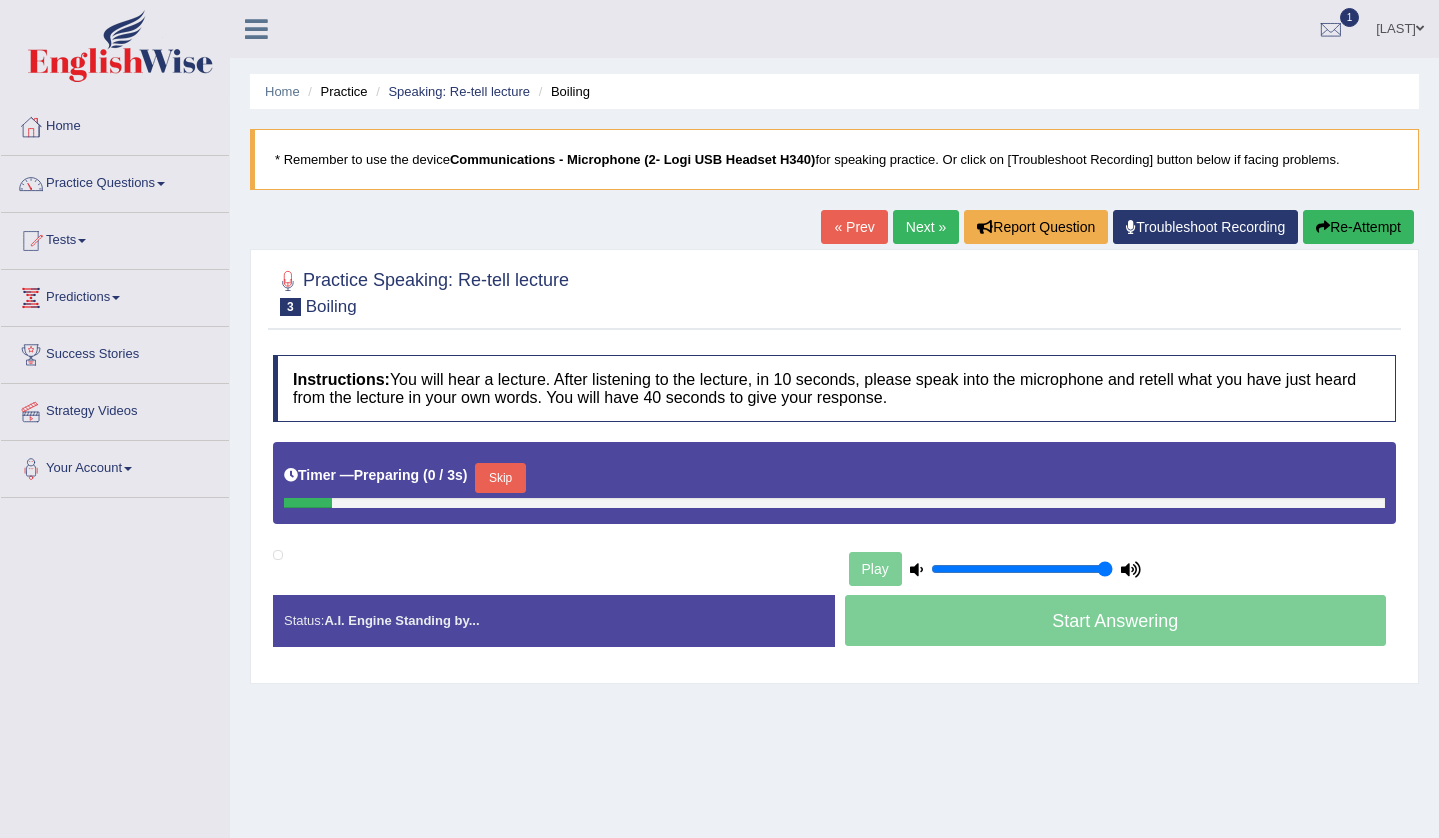 scroll, scrollTop: 0, scrollLeft: 0, axis: both 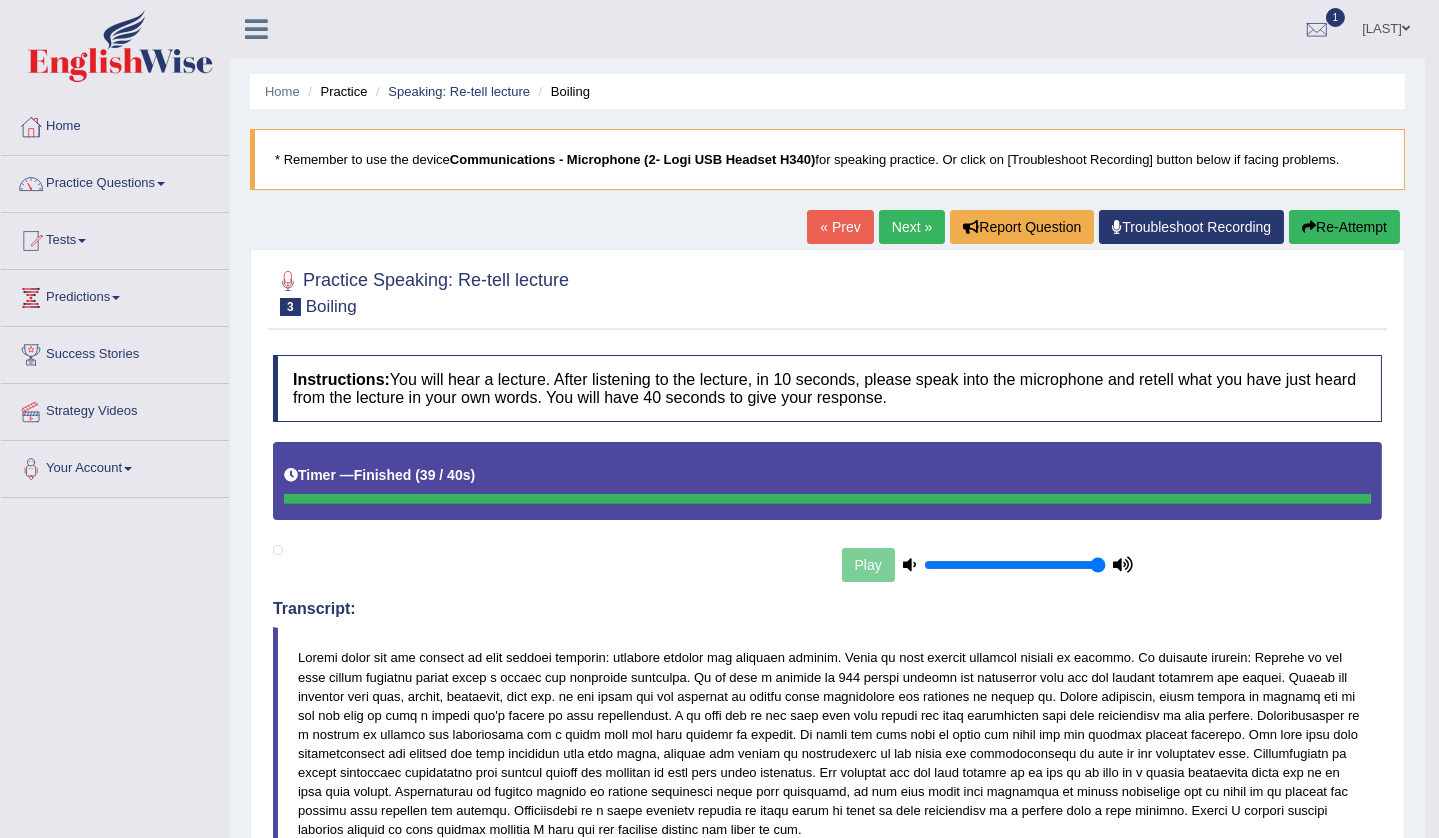 click on "Next »" at bounding box center [912, 227] 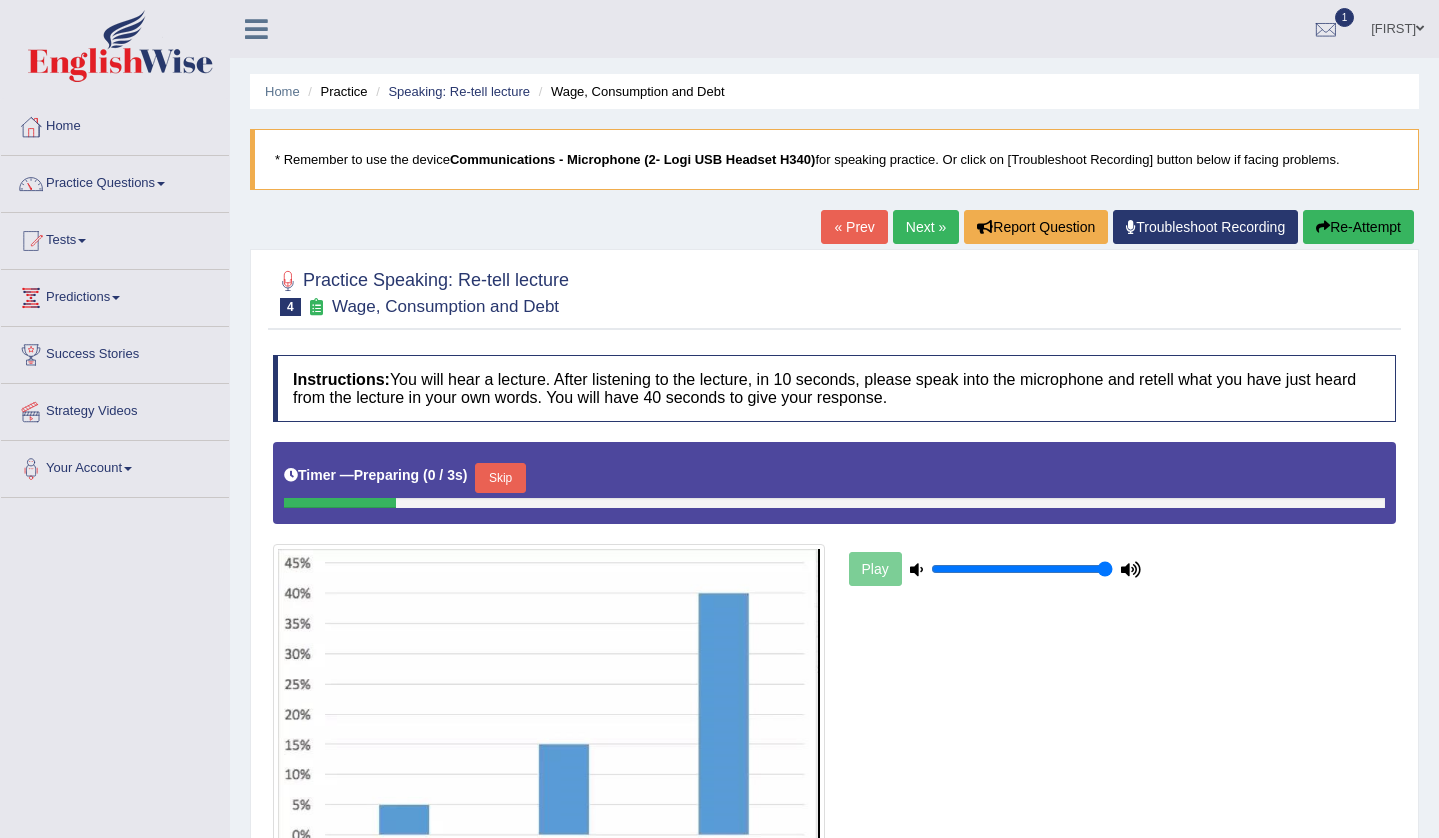 scroll, scrollTop: 0, scrollLeft: 0, axis: both 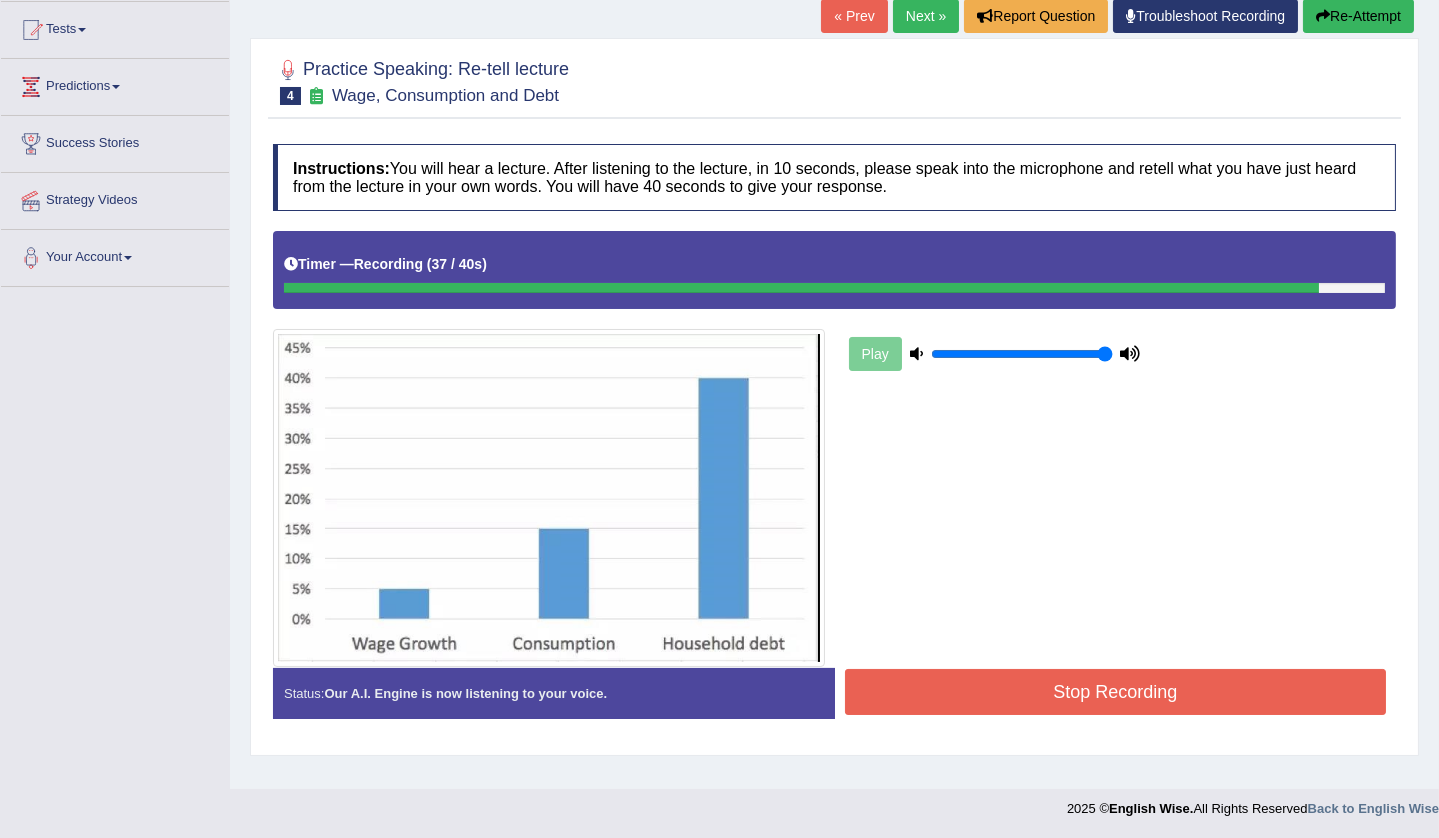 click on "Stop Recording" at bounding box center [1116, 692] 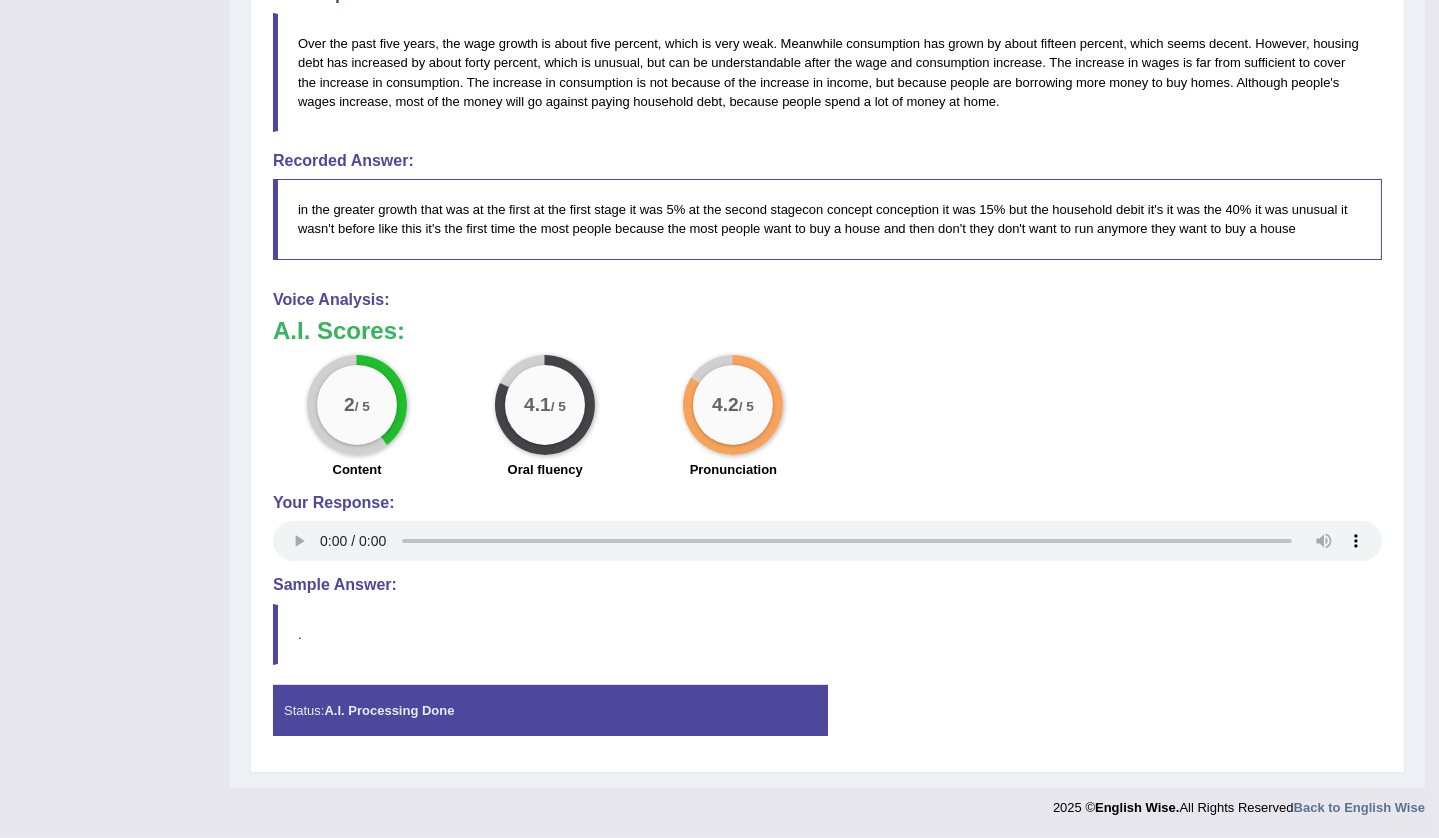 scroll, scrollTop: 0, scrollLeft: 0, axis: both 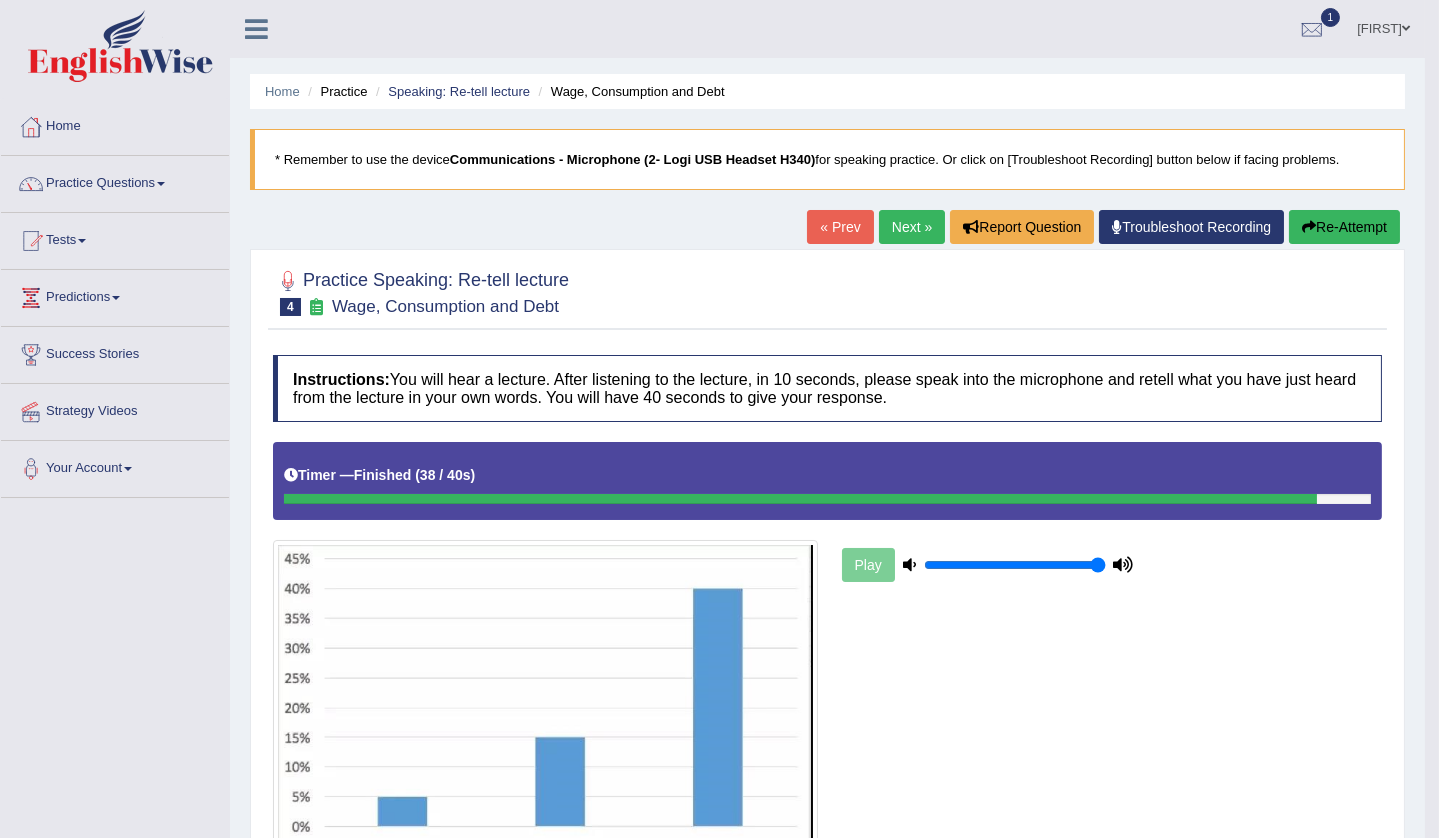 click on "Re-Attempt" at bounding box center [1344, 227] 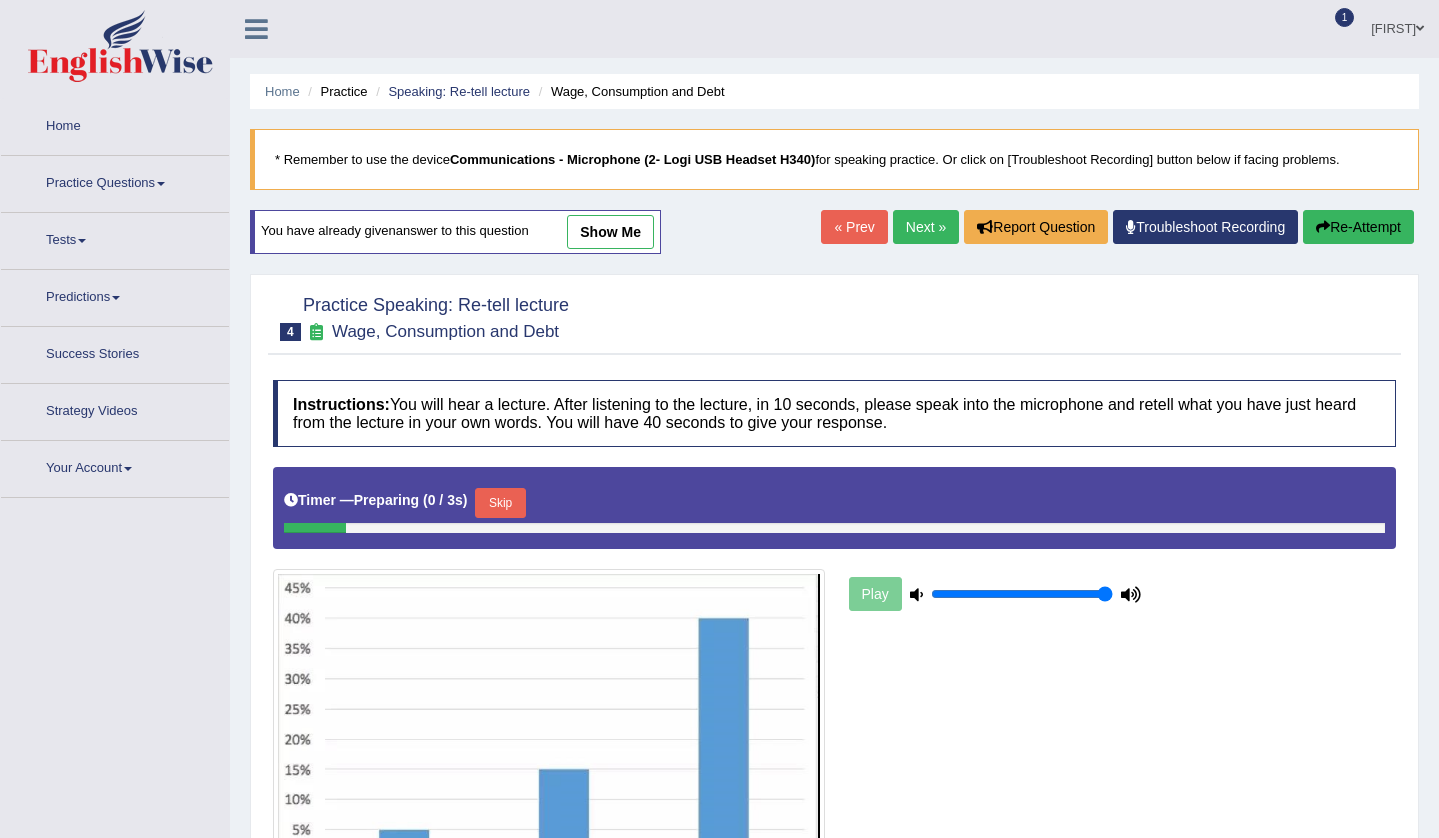 scroll, scrollTop: 0, scrollLeft: 0, axis: both 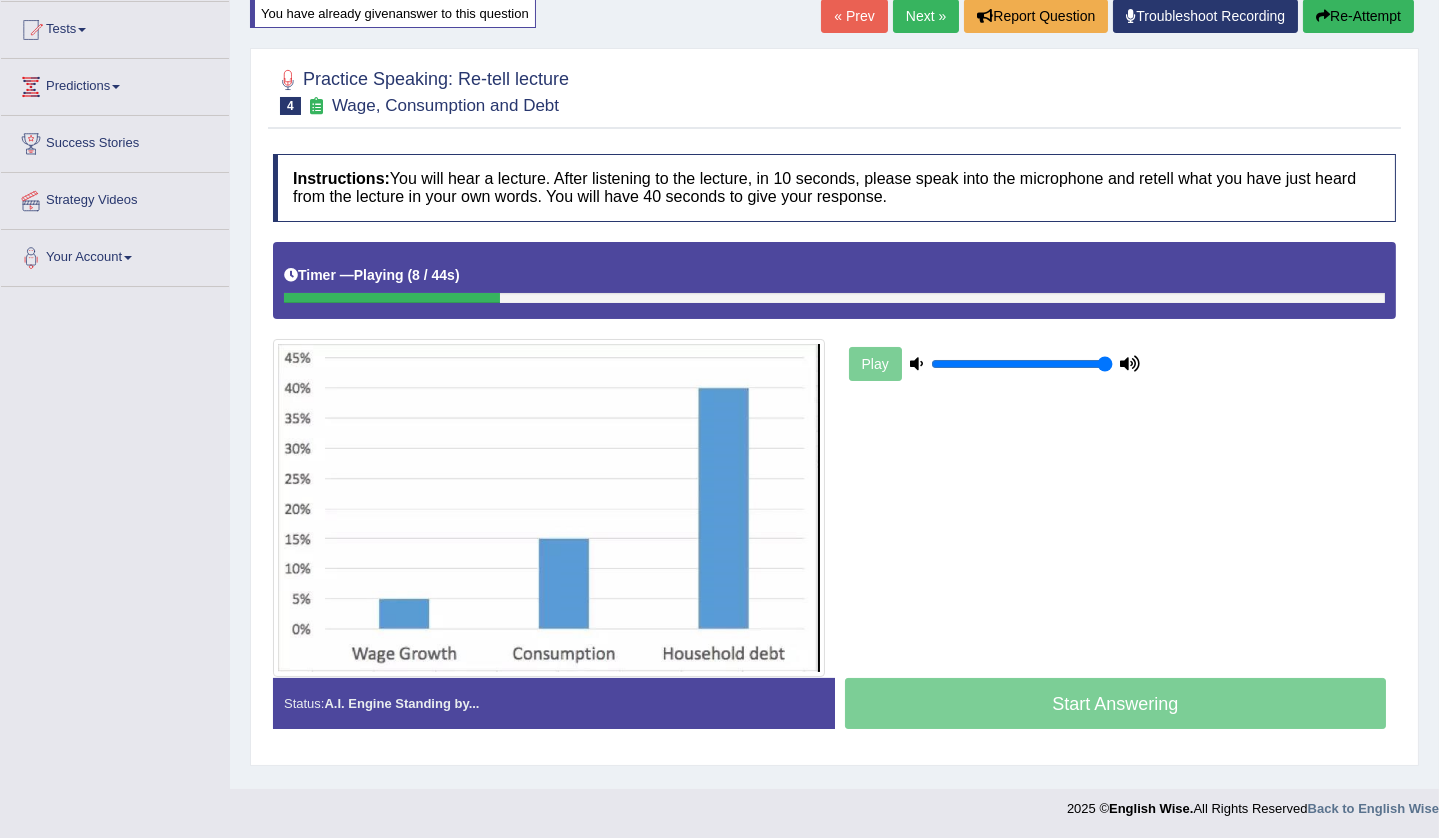 click on "Re-Attempt" at bounding box center (1358, 16) 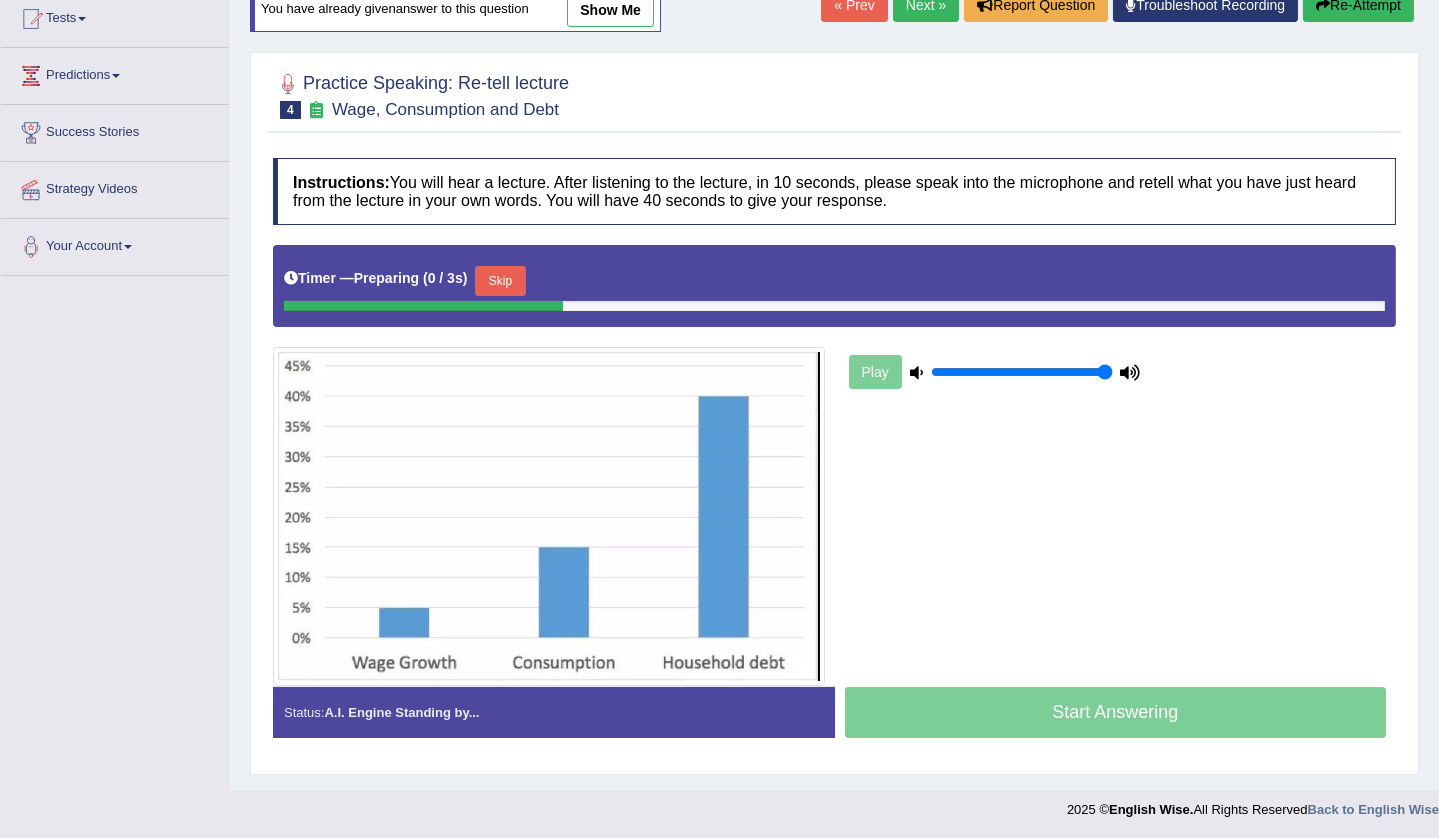 scroll, scrollTop: 0, scrollLeft: 0, axis: both 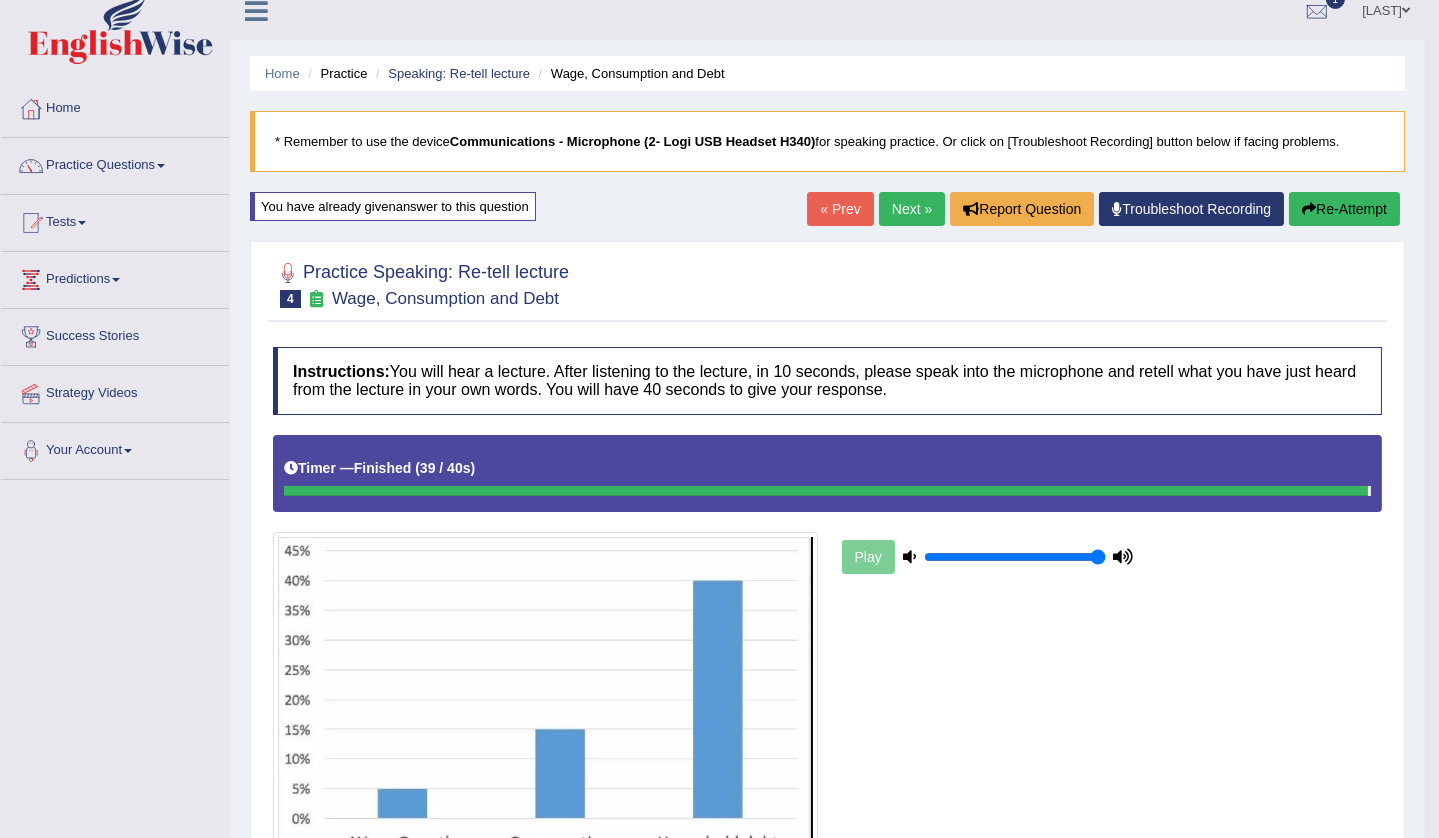 click on "Re-Attempt" at bounding box center (1344, 209) 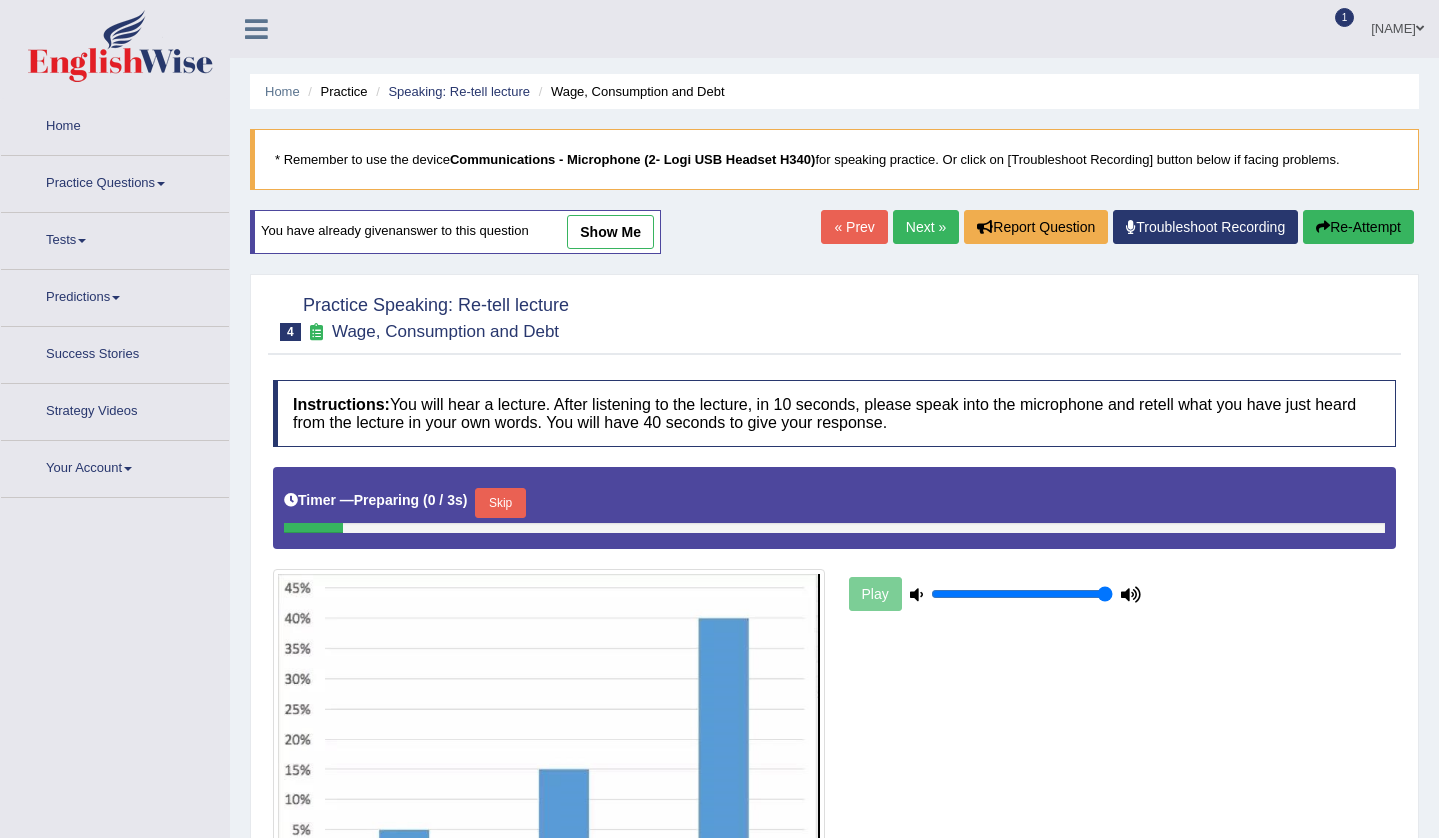 scroll, scrollTop: 222, scrollLeft: 0, axis: vertical 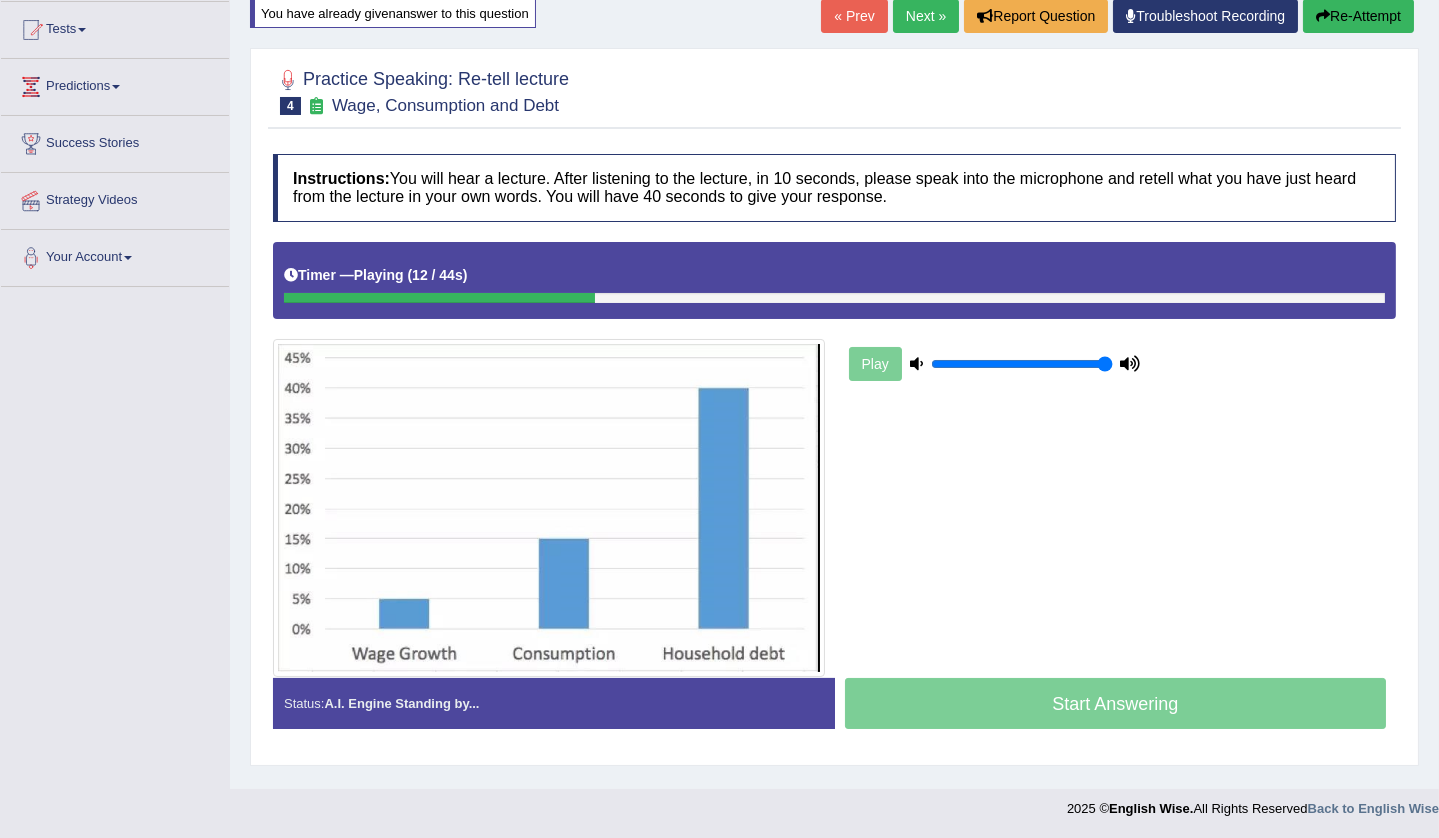 click on "Next »" at bounding box center (926, 16) 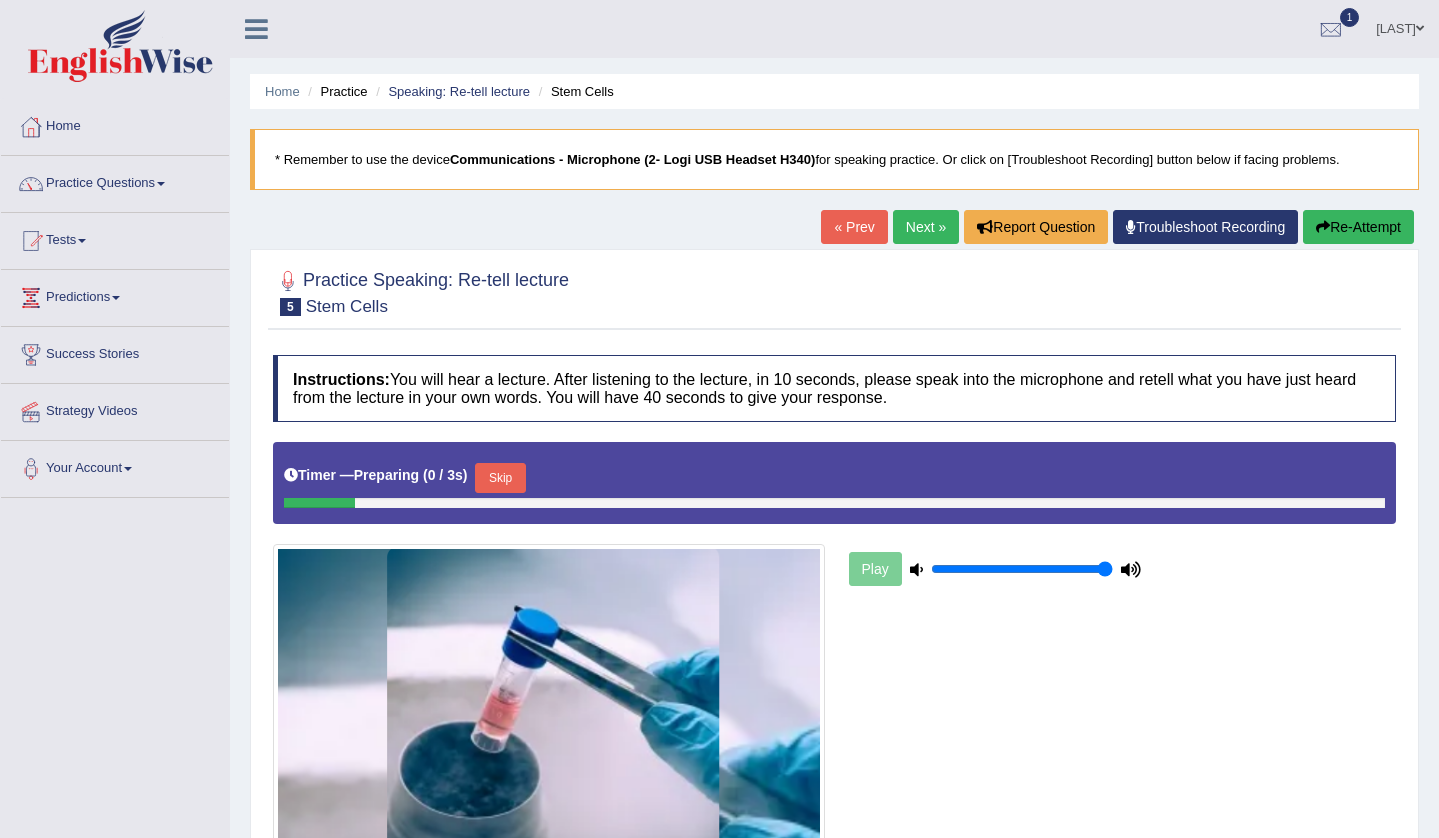 scroll, scrollTop: 0, scrollLeft: 0, axis: both 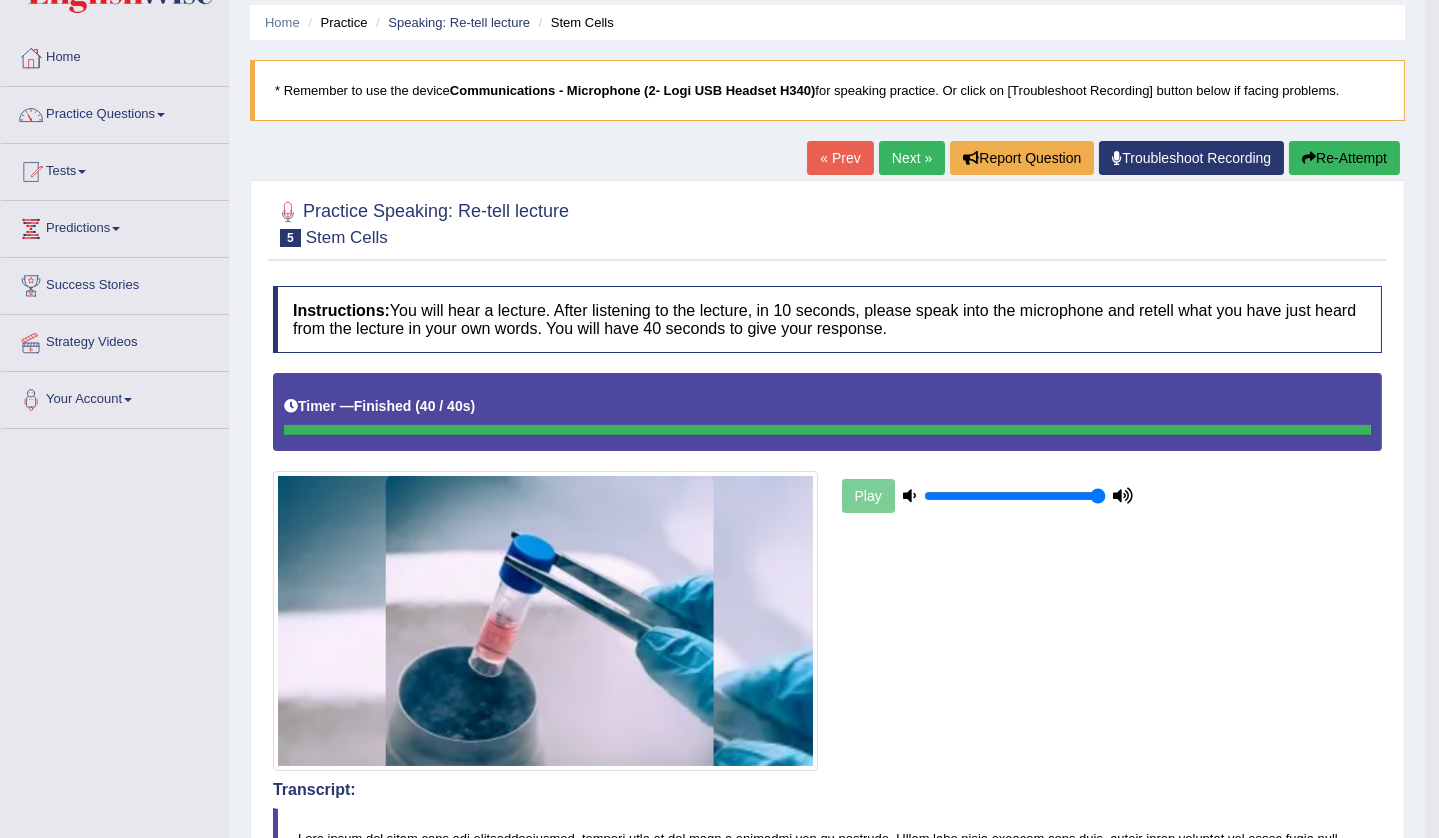 click on "Next »" at bounding box center (912, 158) 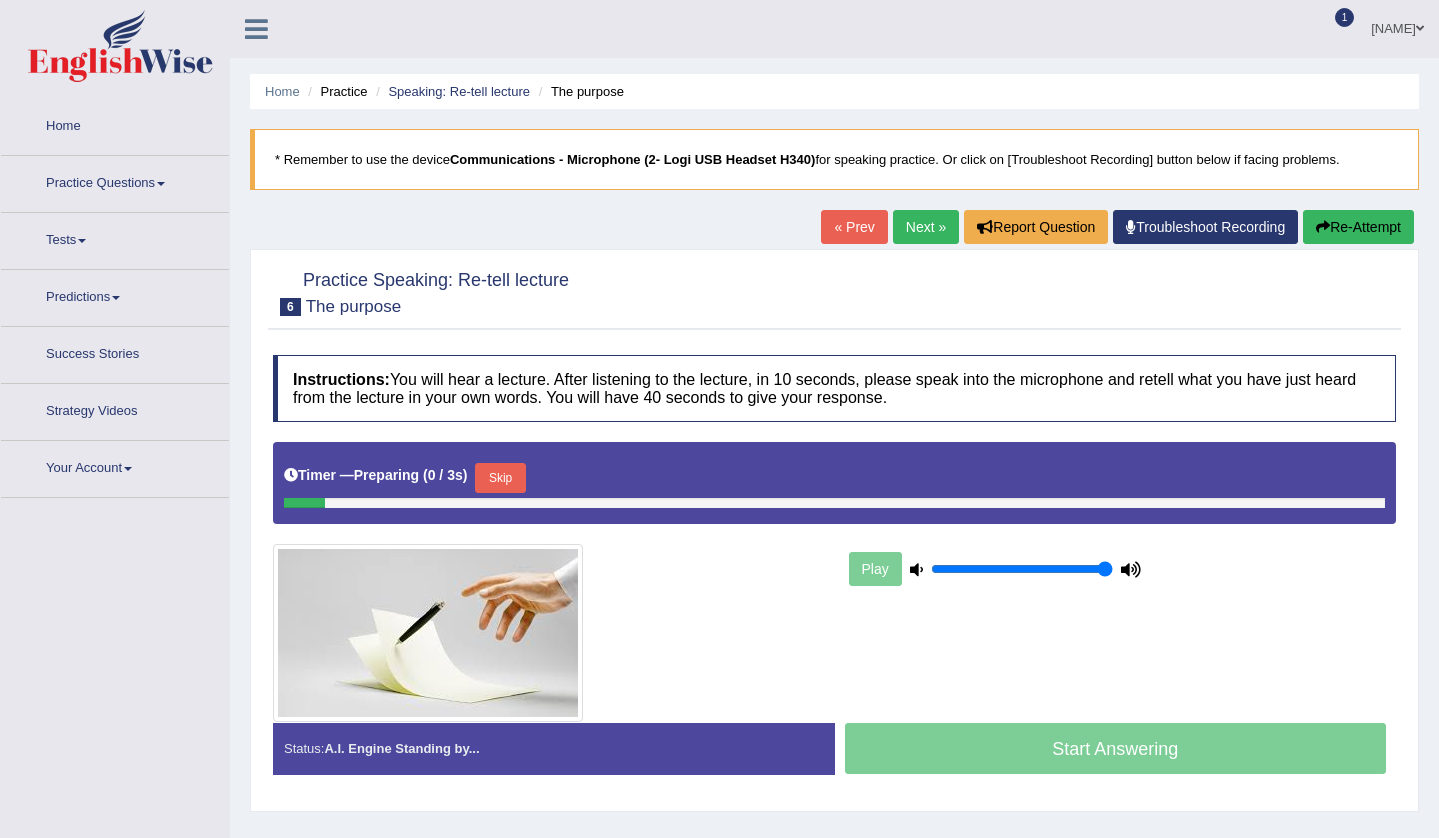 scroll, scrollTop: 0, scrollLeft: 0, axis: both 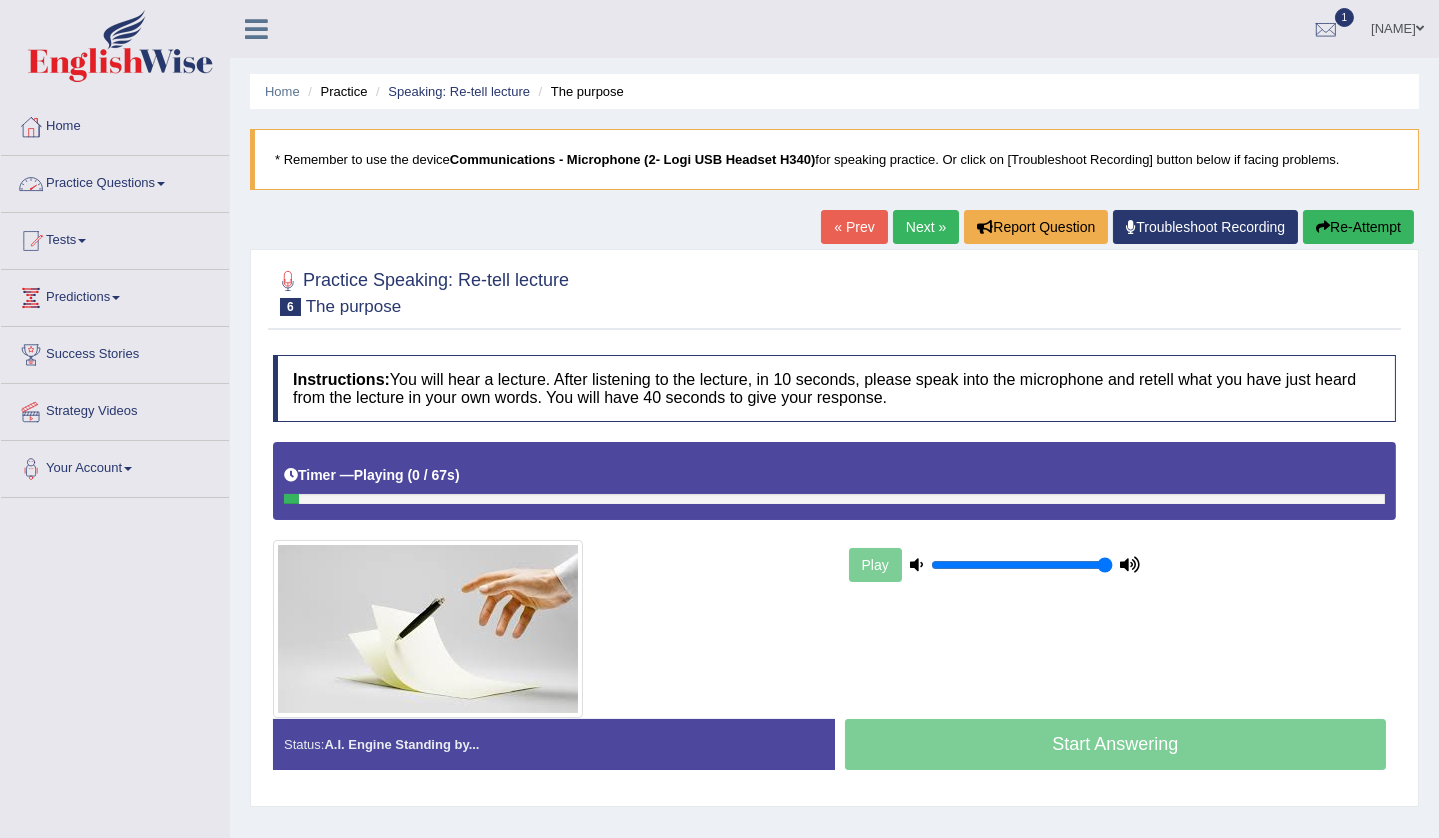 click on "Practice Questions" at bounding box center (115, 181) 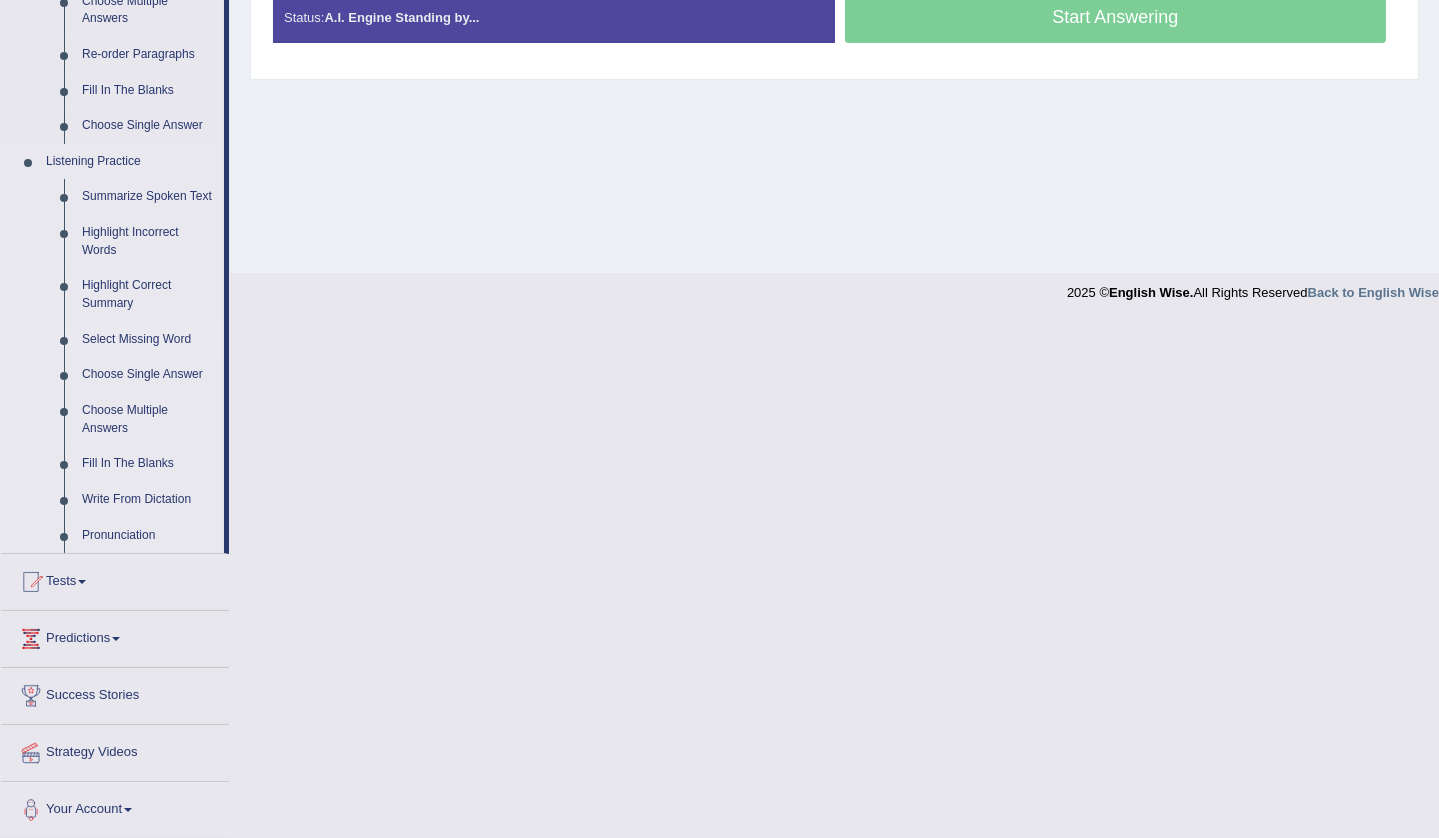scroll, scrollTop: 272, scrollLeft: 0, axis: vertical 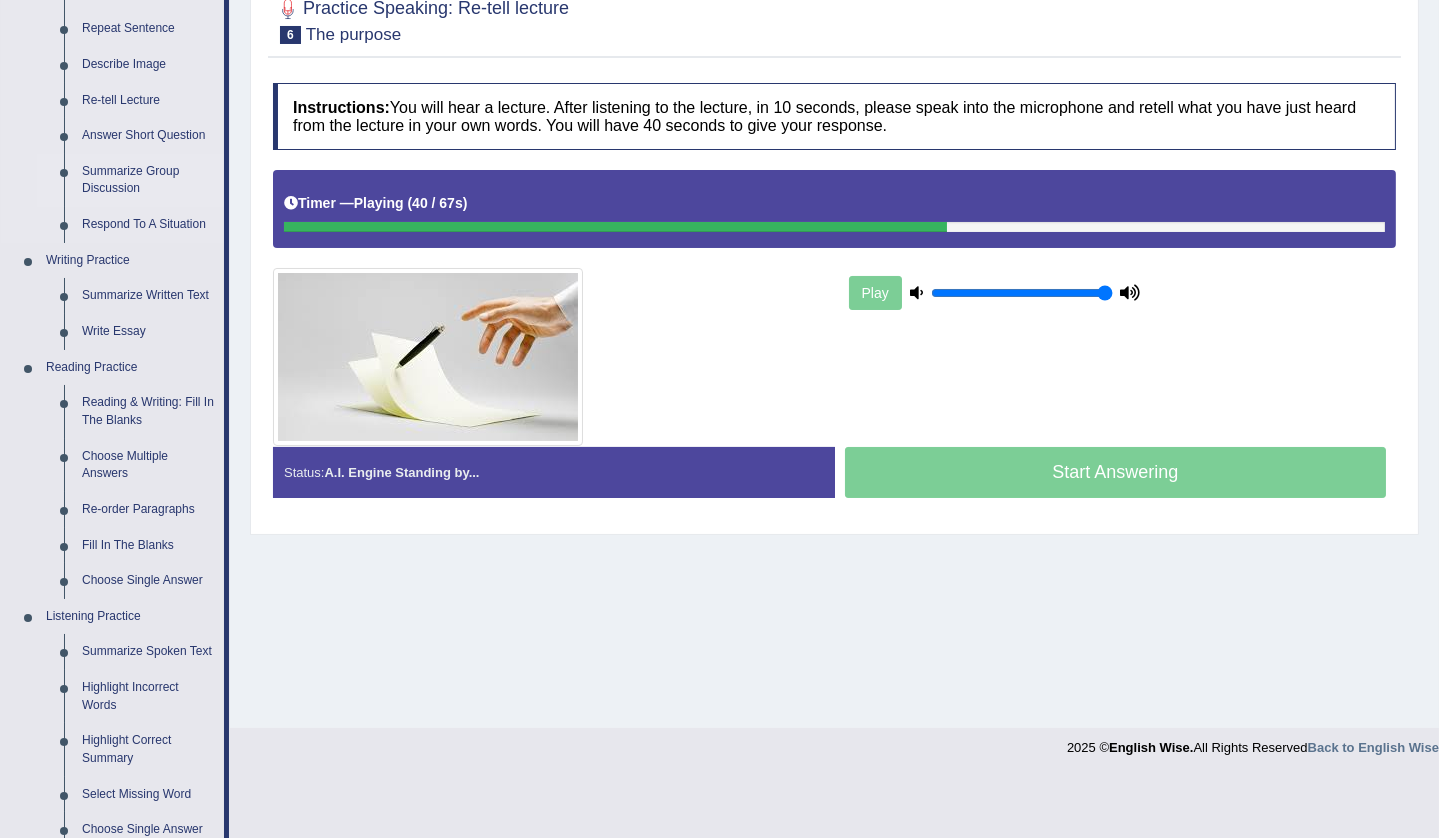 click on "Summarize Group Discussion" at bounding box center [148, 180] 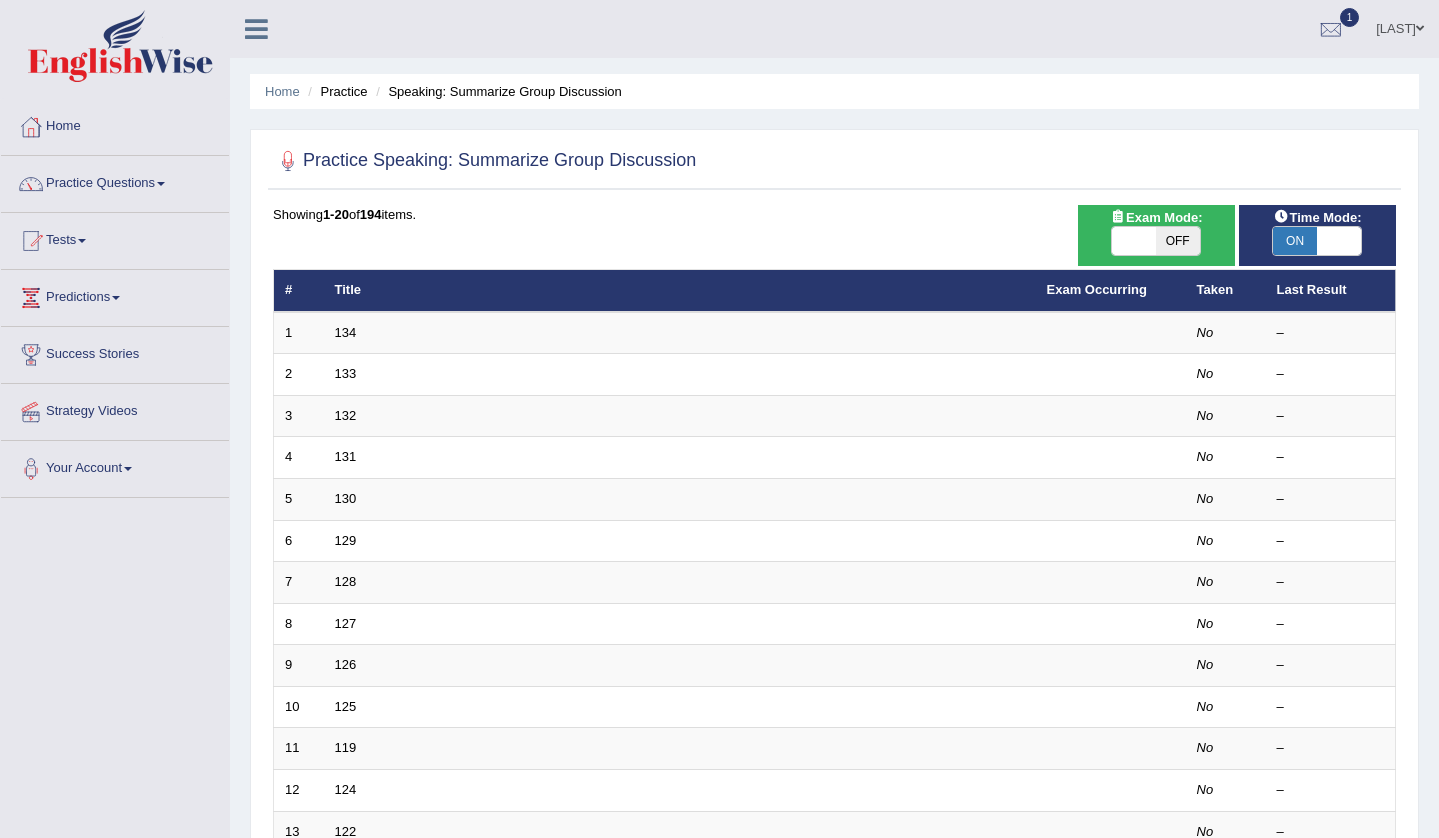 scroll, scrollTop: 0, scrollLeft: 0, axis: both 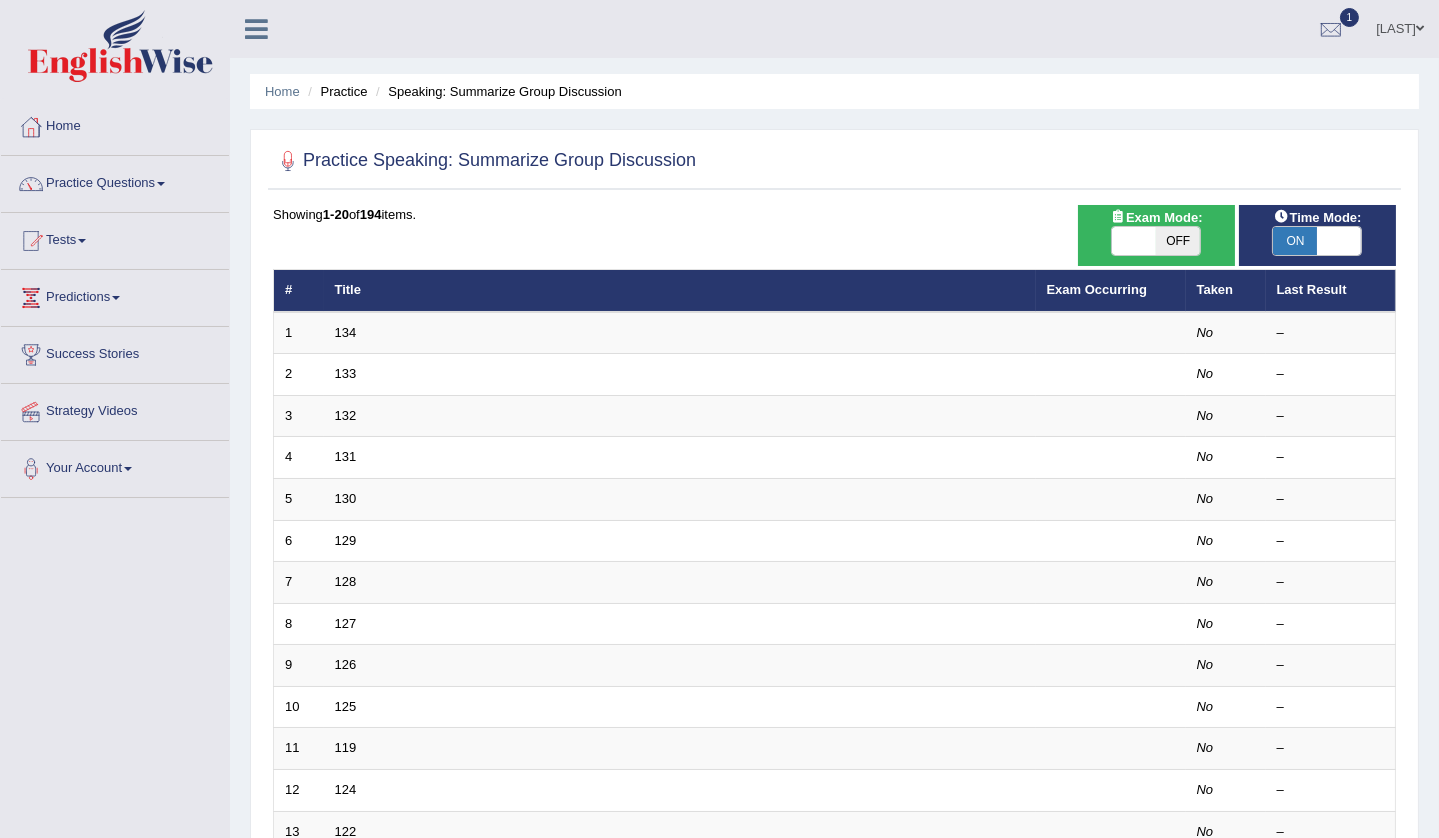 click on "ON" at bounding box center [1295, 241] 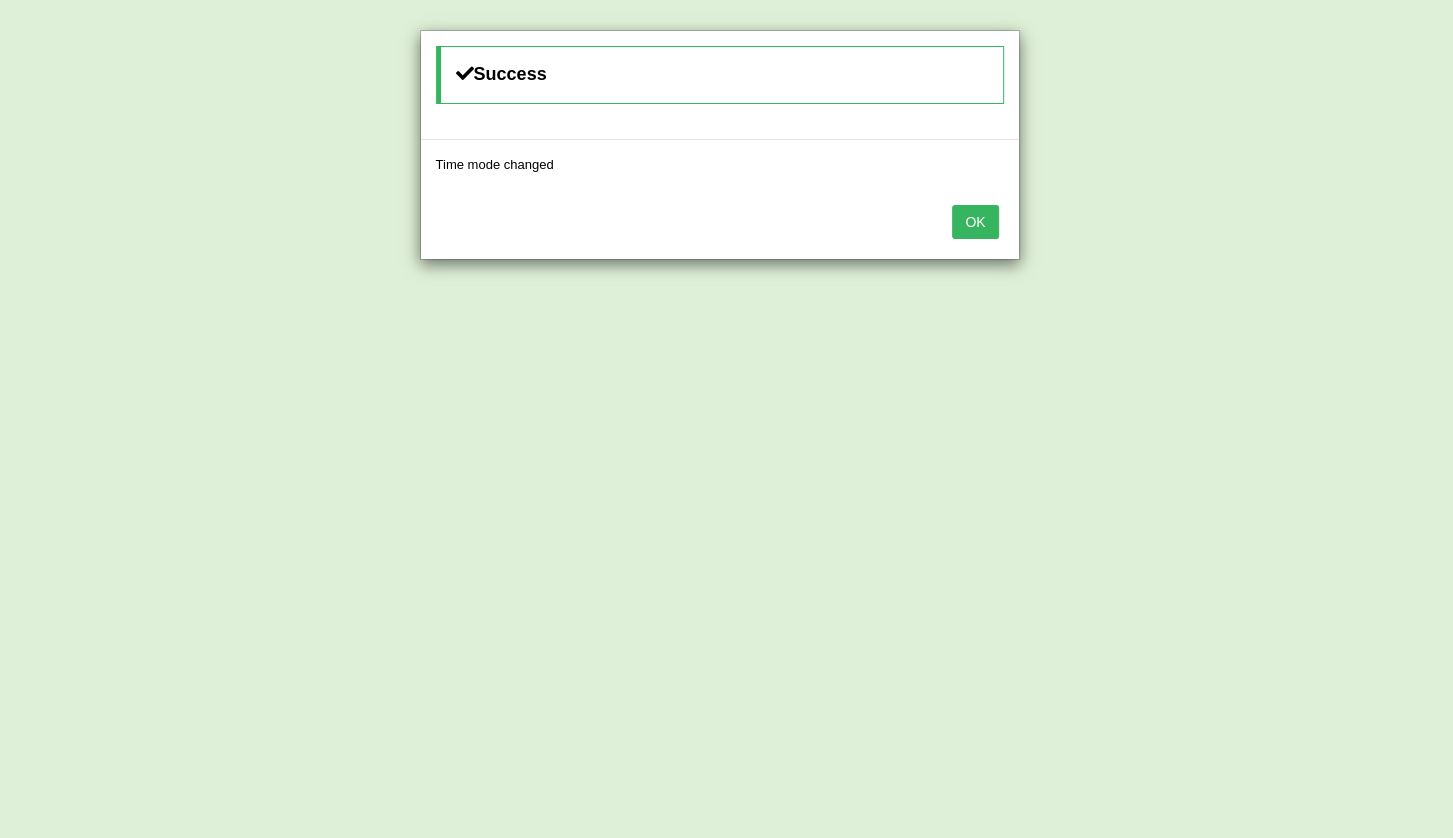 click on "OK" at bounding box center [975, 222] 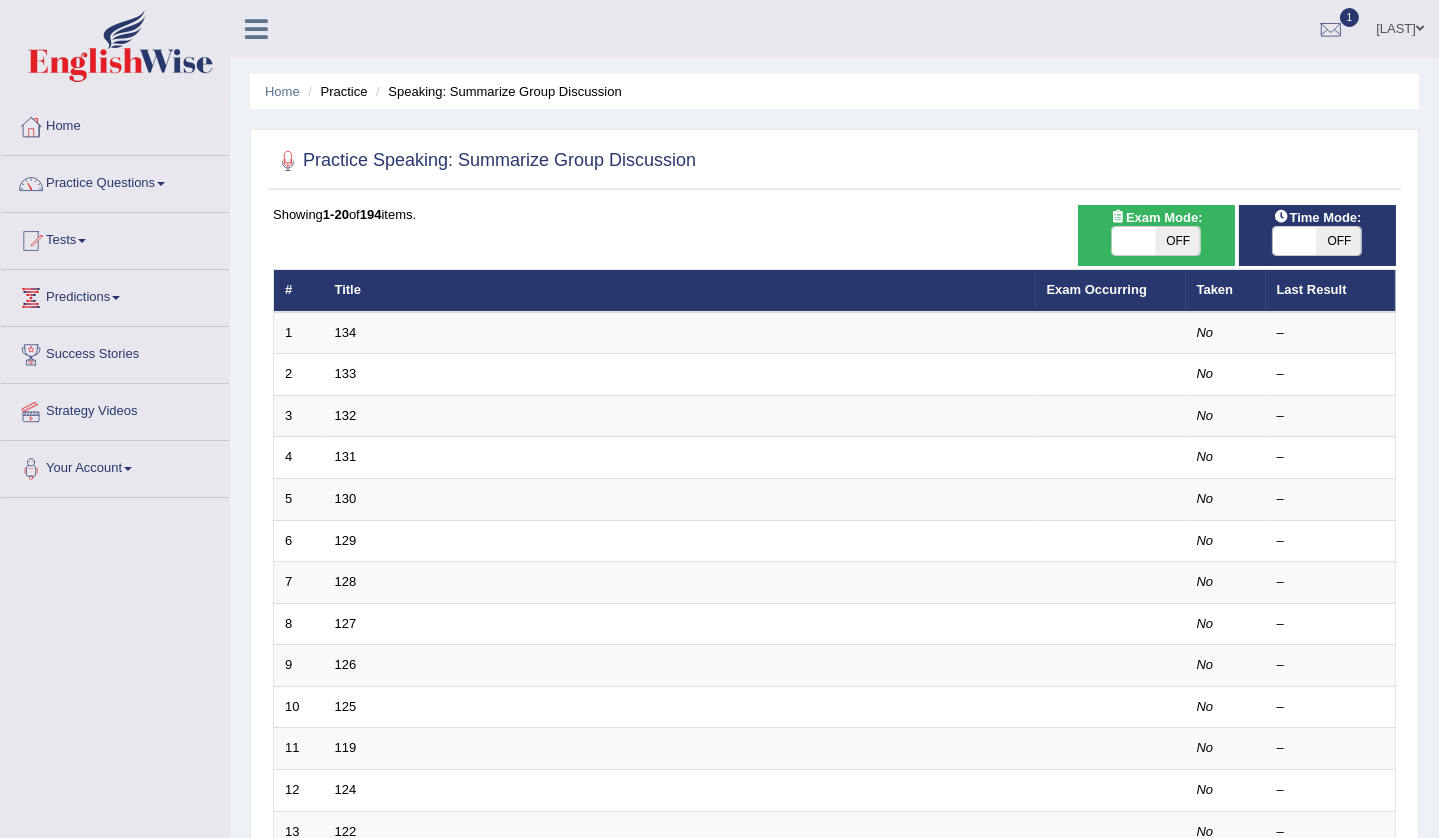 click on "OFF" at bounding box center [1339, 241] 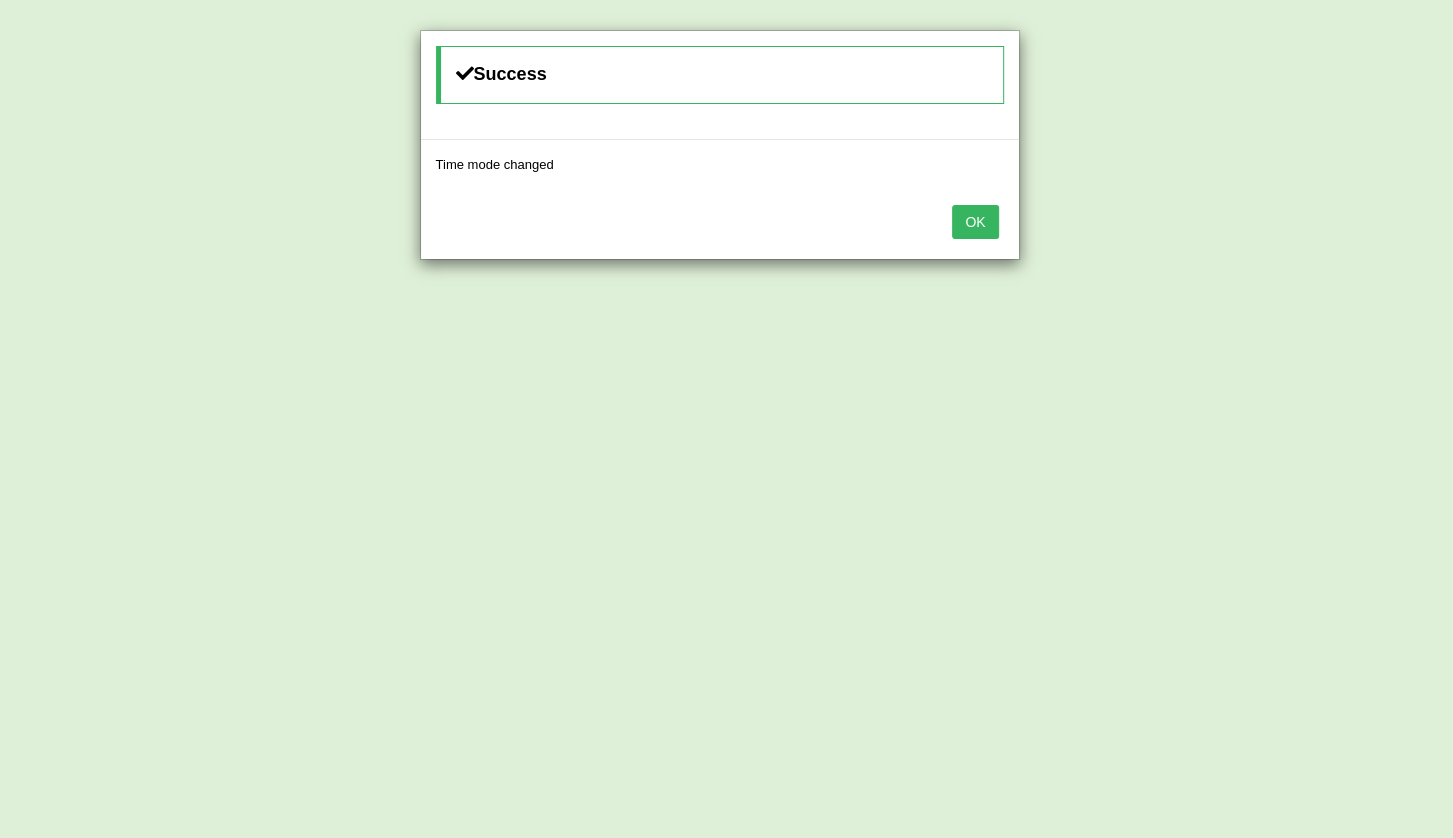 click on "OK" at bounding box center (975, 222) 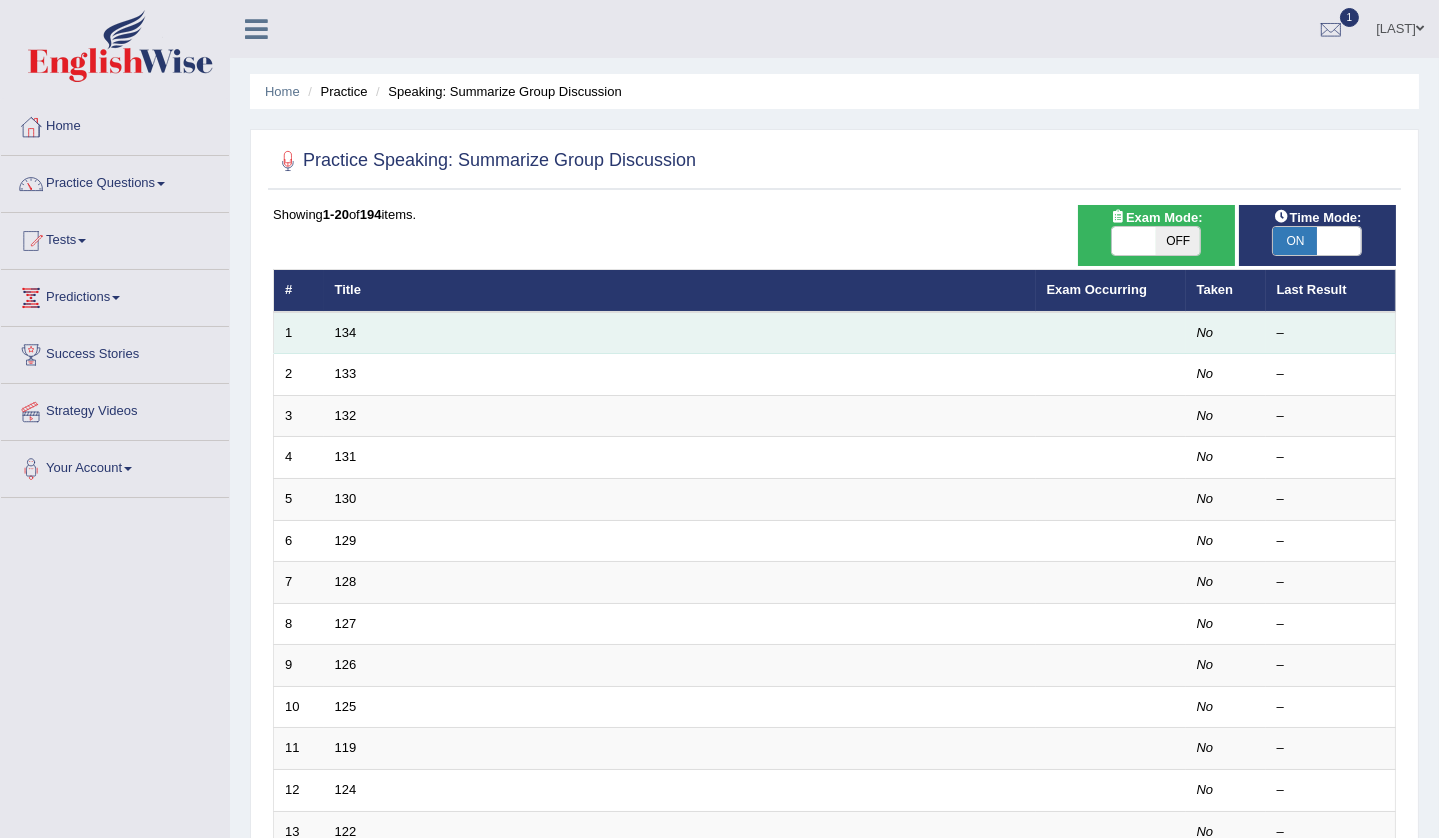 click on "134" at bounding box center (680, 333) 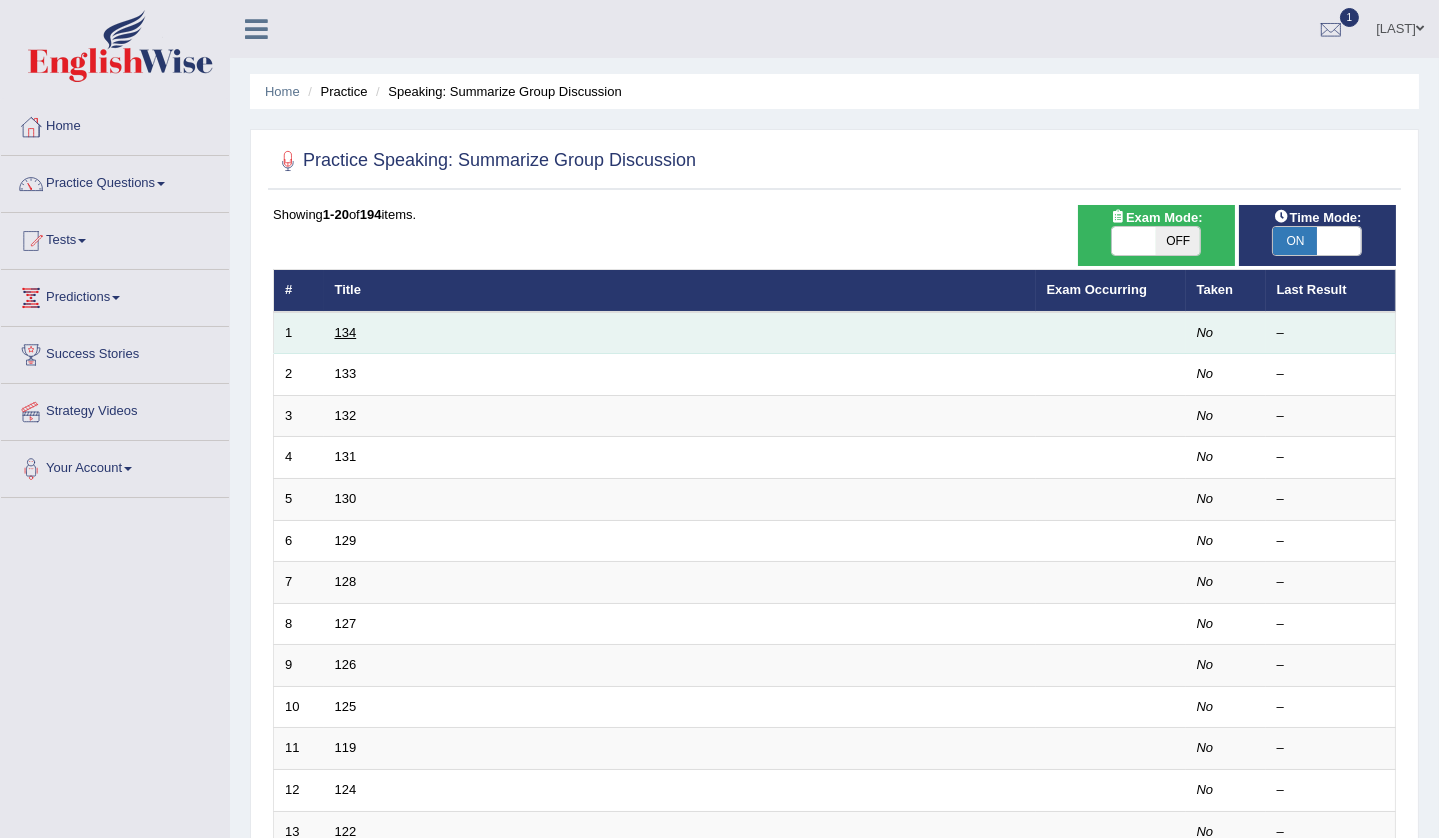 click on "134" at bounding box center (346, 332) 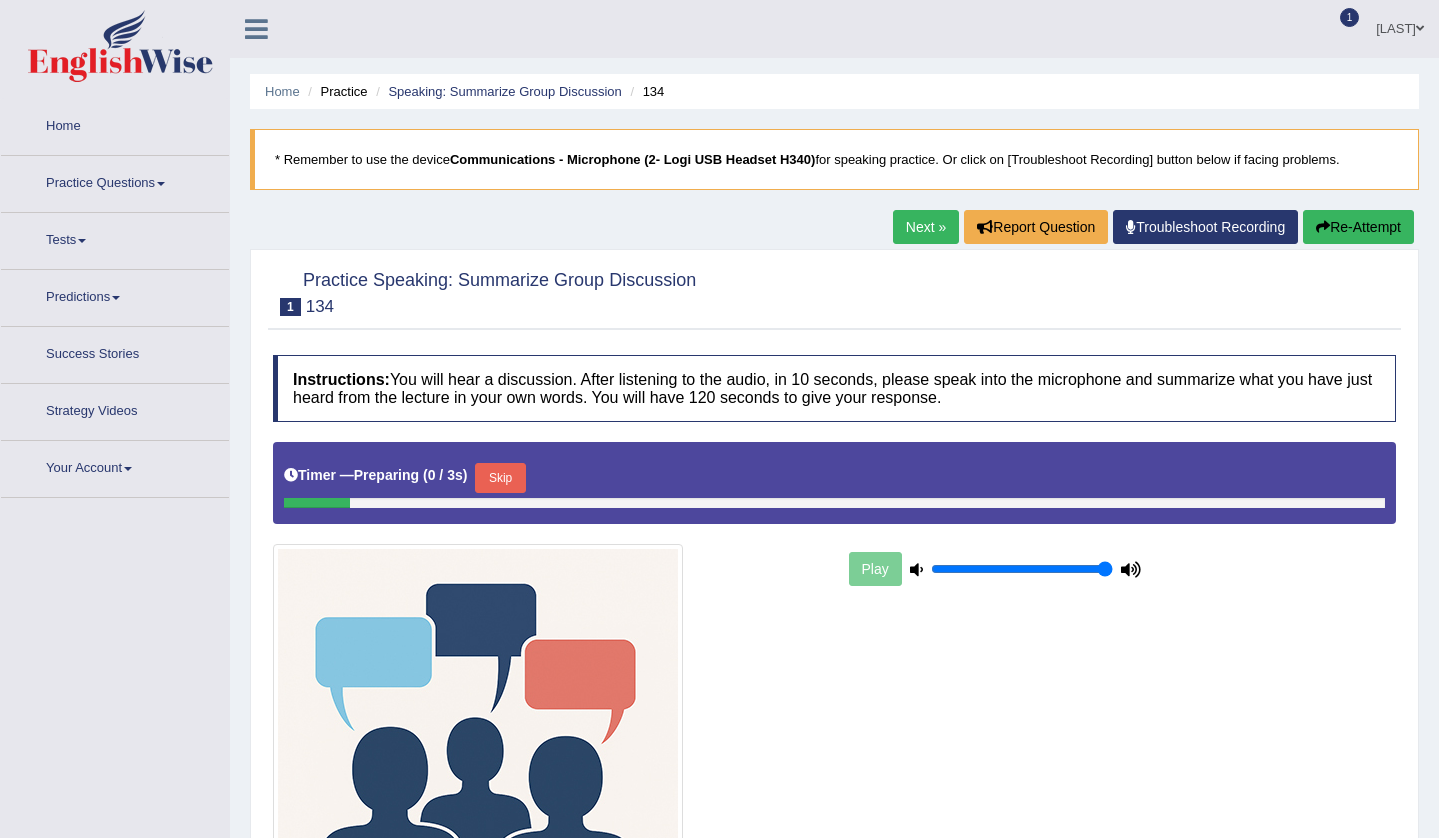 scroll, scrollTop: 0, scrollLeft: 0, axis: both 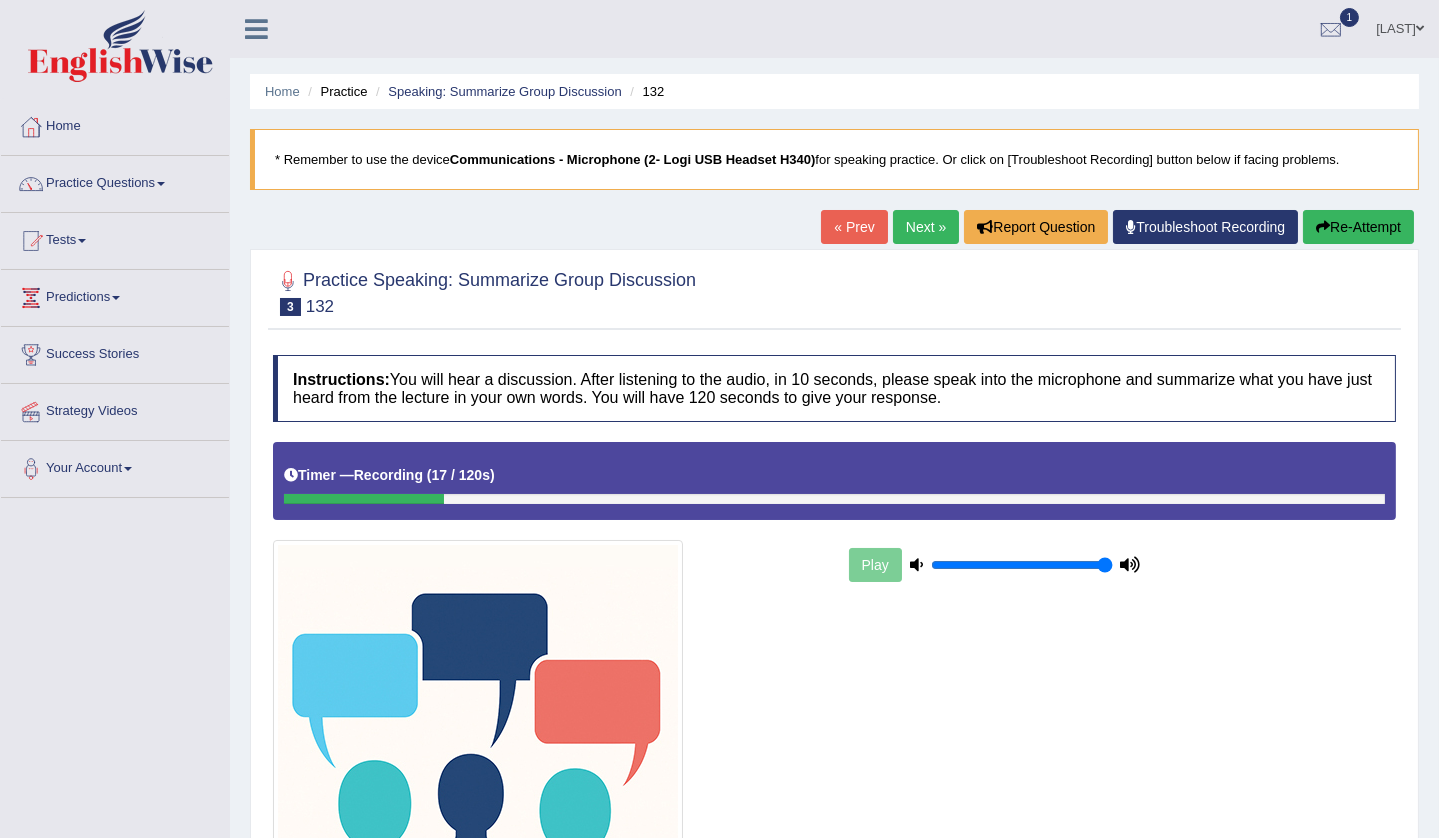 click on "Re-Attempt" at bounding box center [1358, 227] 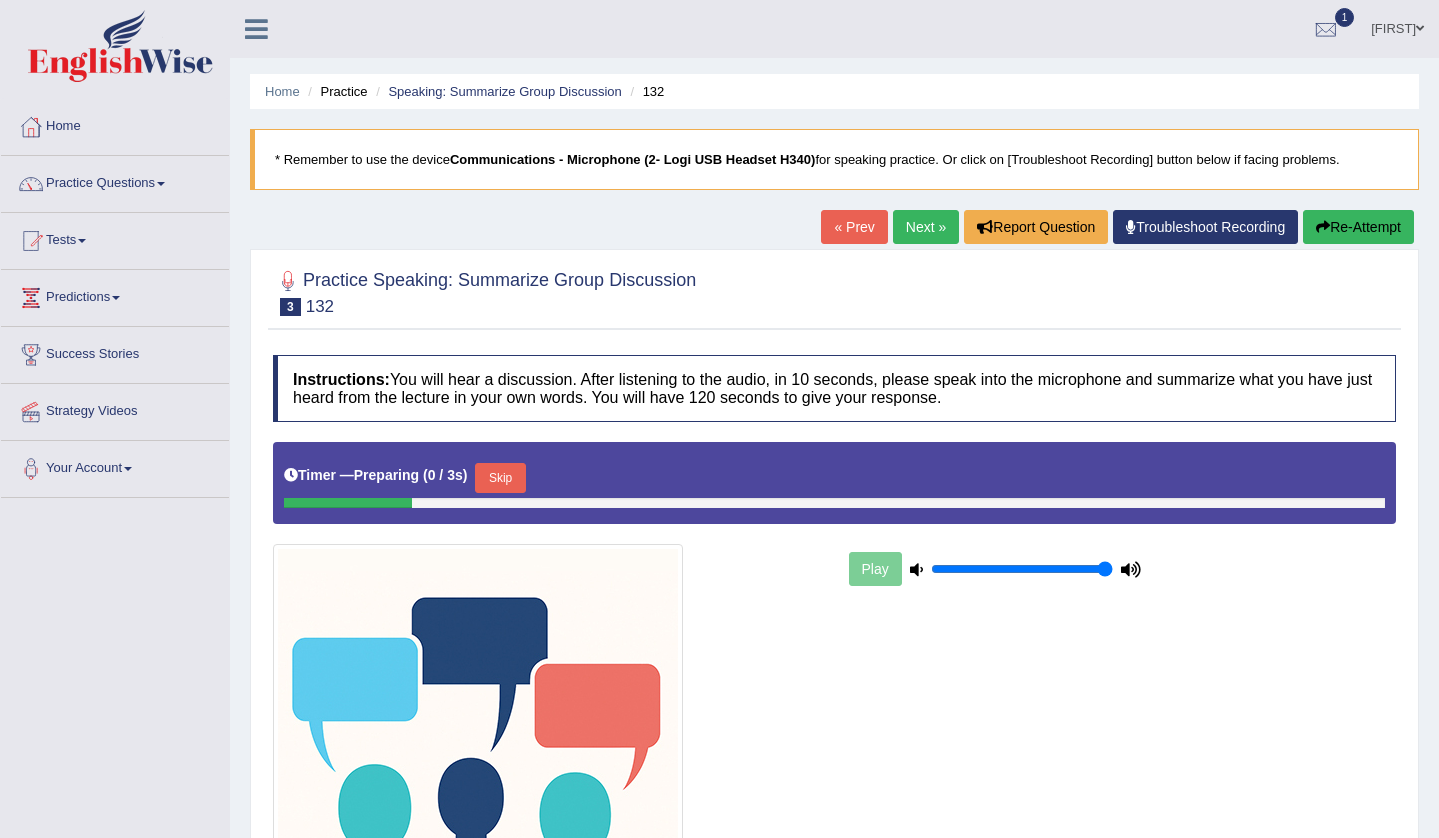 scroll, scrollTop: 0, scrollLeft: 0, axis: both 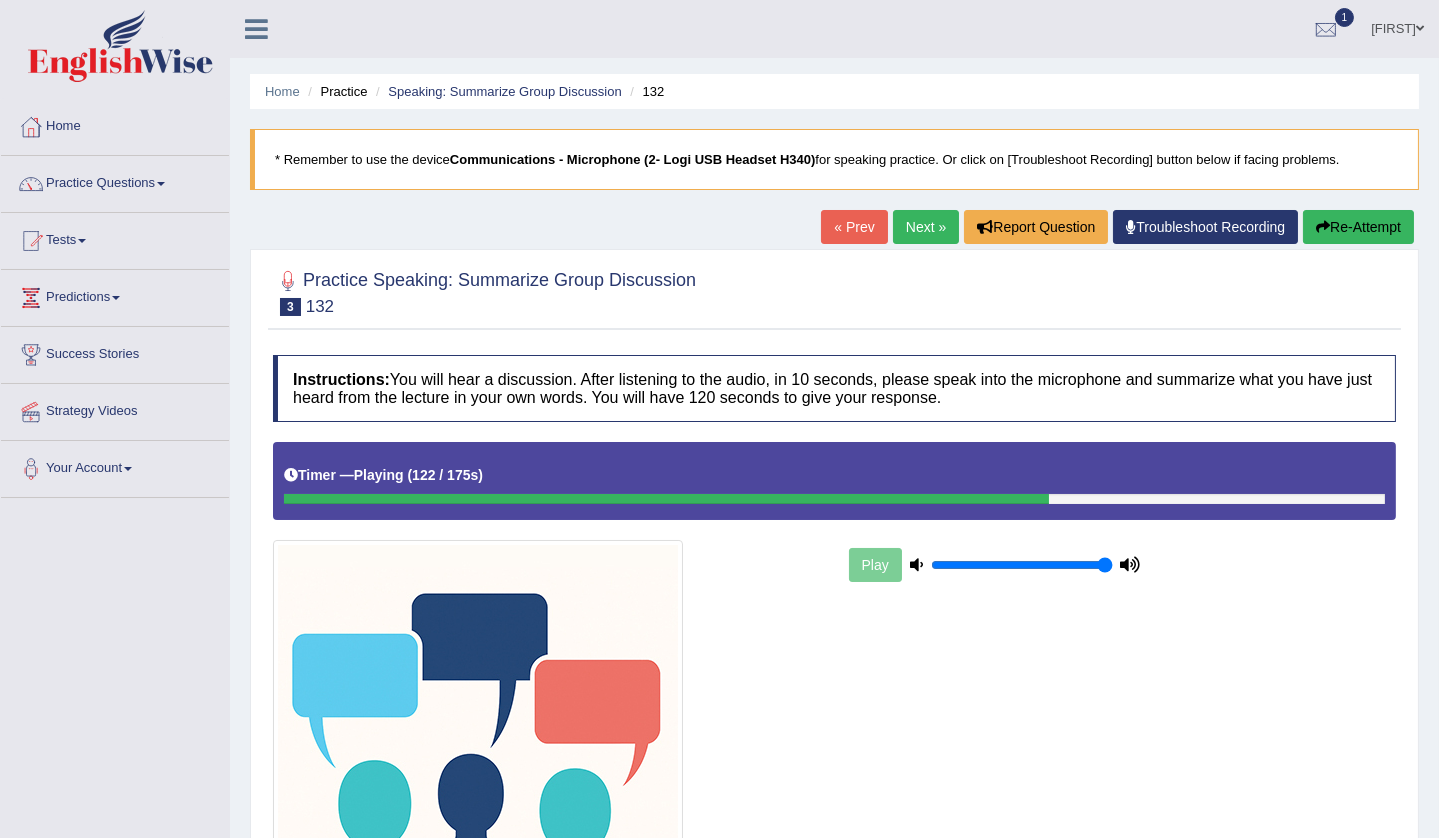 drag, startPoint x: 1035, startPoint y: 488, endPoint x: 1130, endPoint y: 503, distance: 96.17692 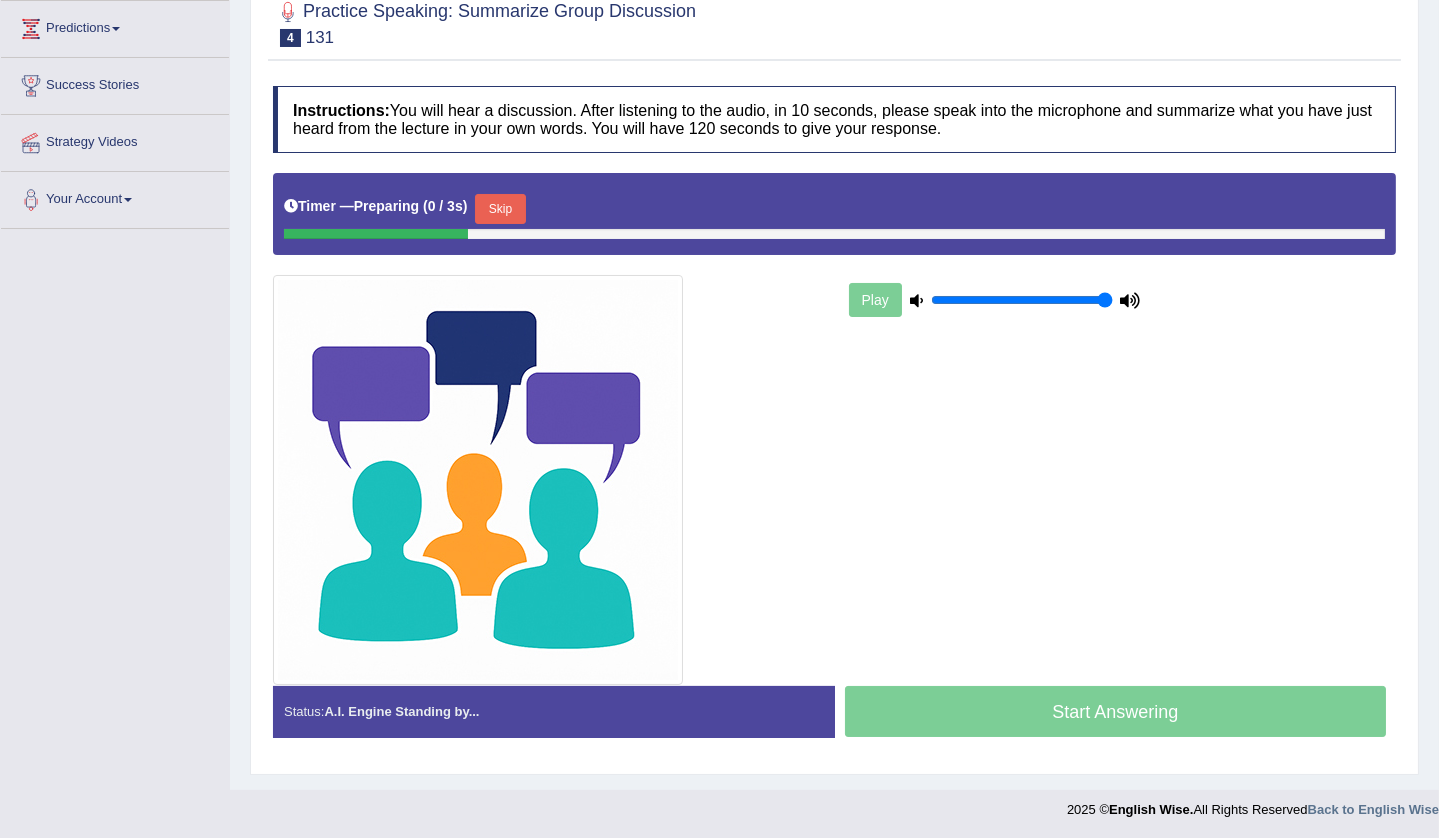 scroll, scrollTop: 269, scrollLeft: 0, axis: vertical 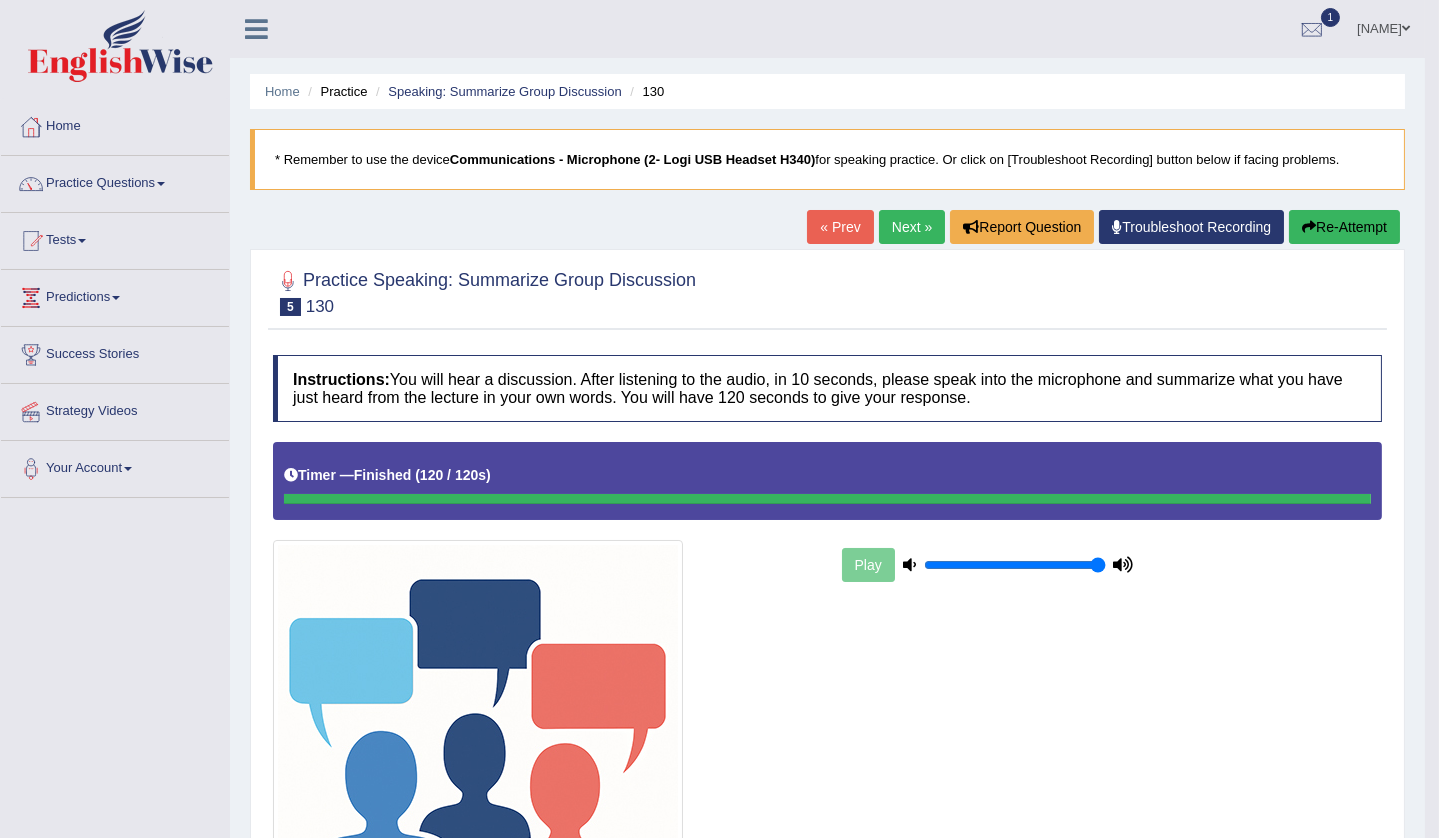 click on "Next »" at bounding box center (912, 227) 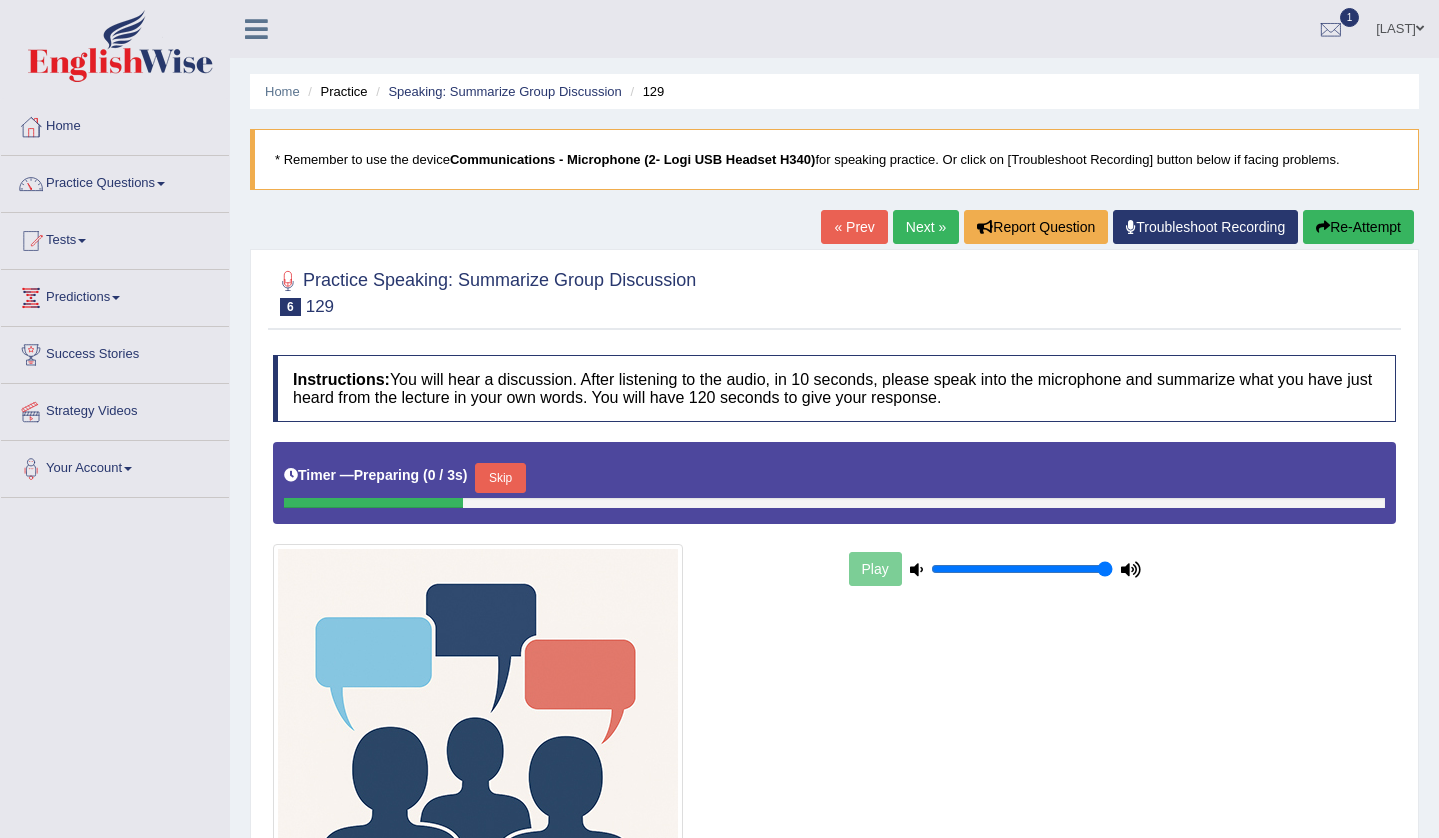 scroll, scrollTop: 0, scrollLeft: 0, axis: both 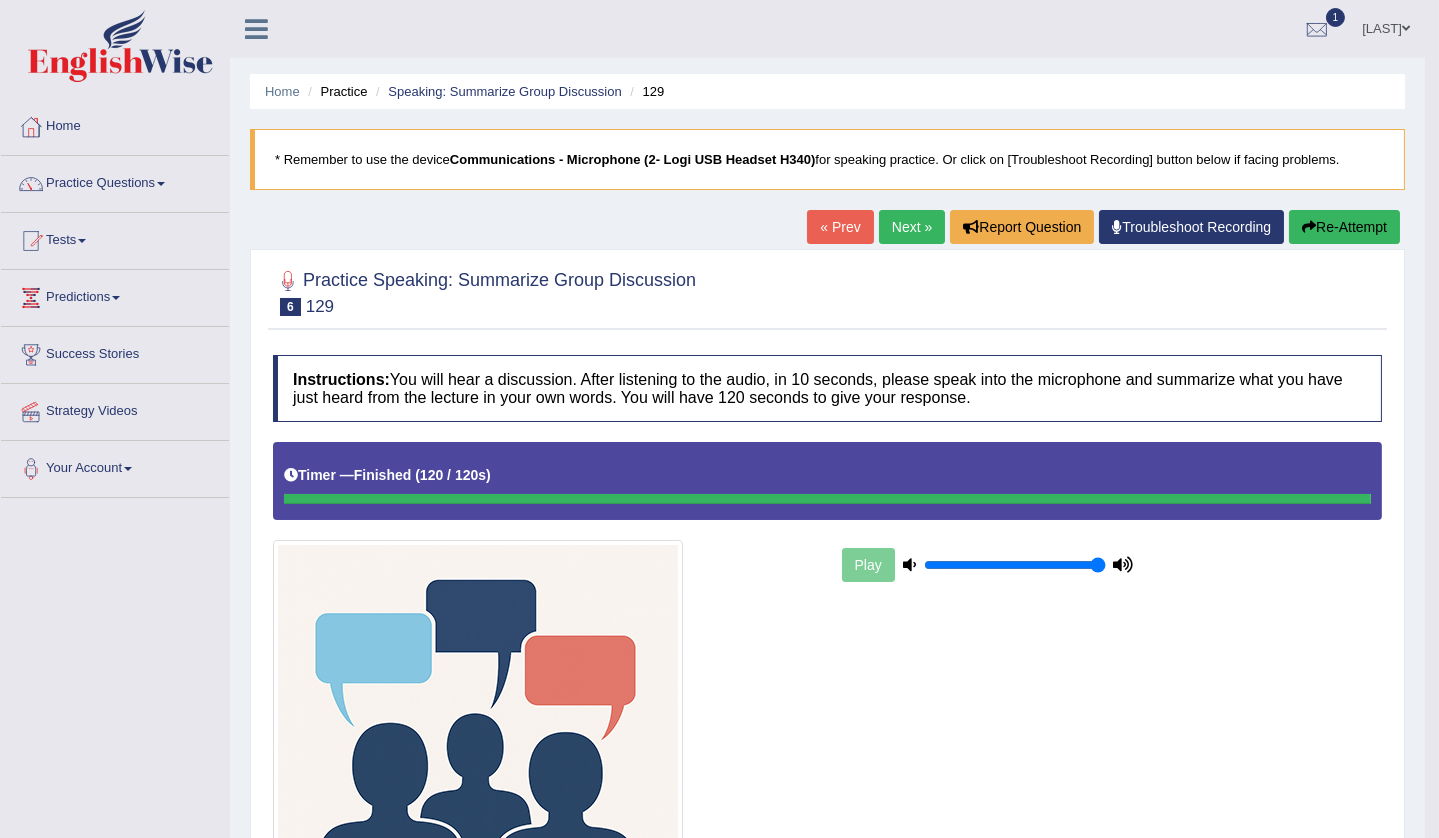 click on "Next »" at bounding box center (912, 227) 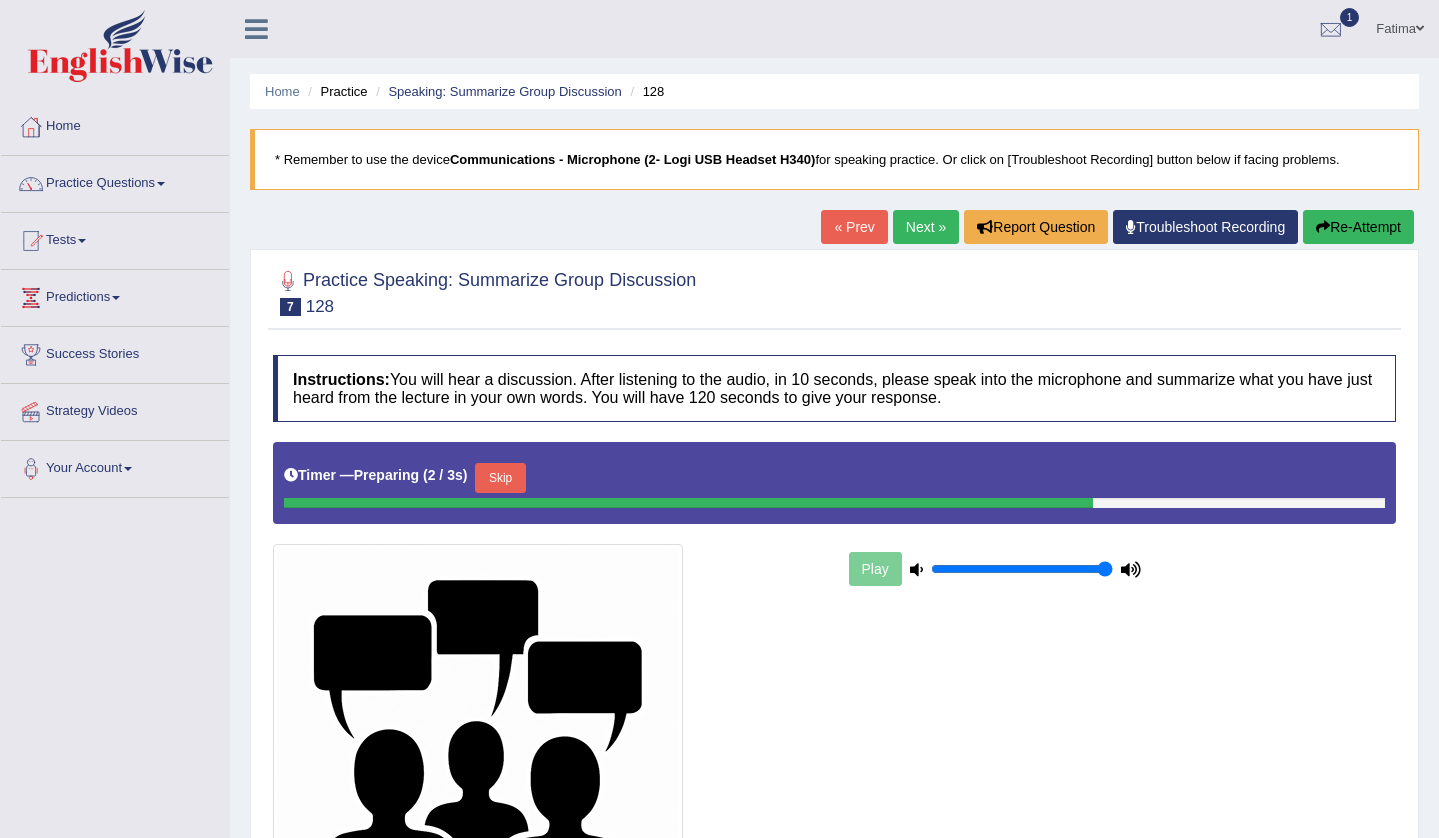 scroll, scrollTop: 0, scrollLeft: 0, axis: both 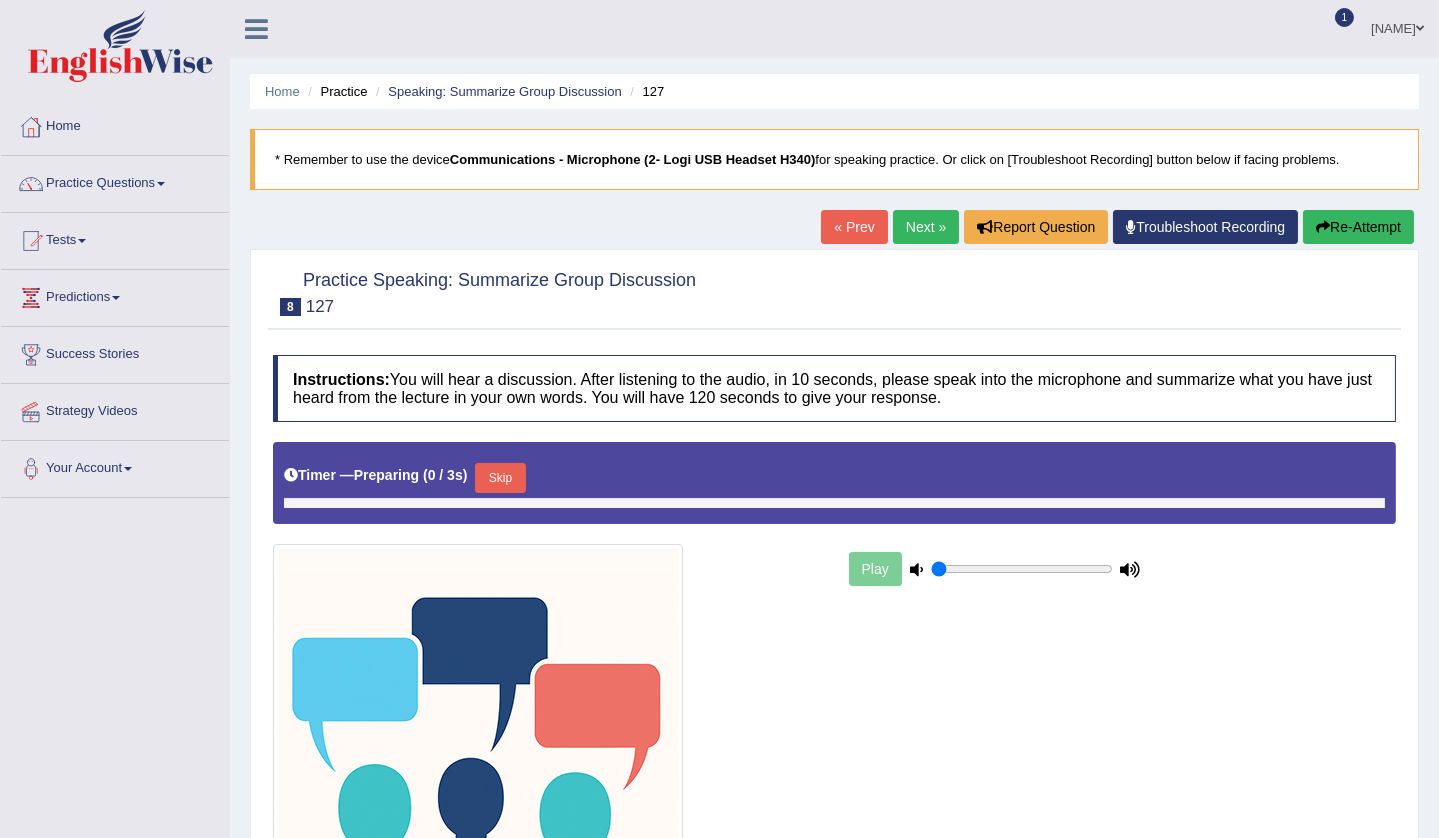 type on "1" 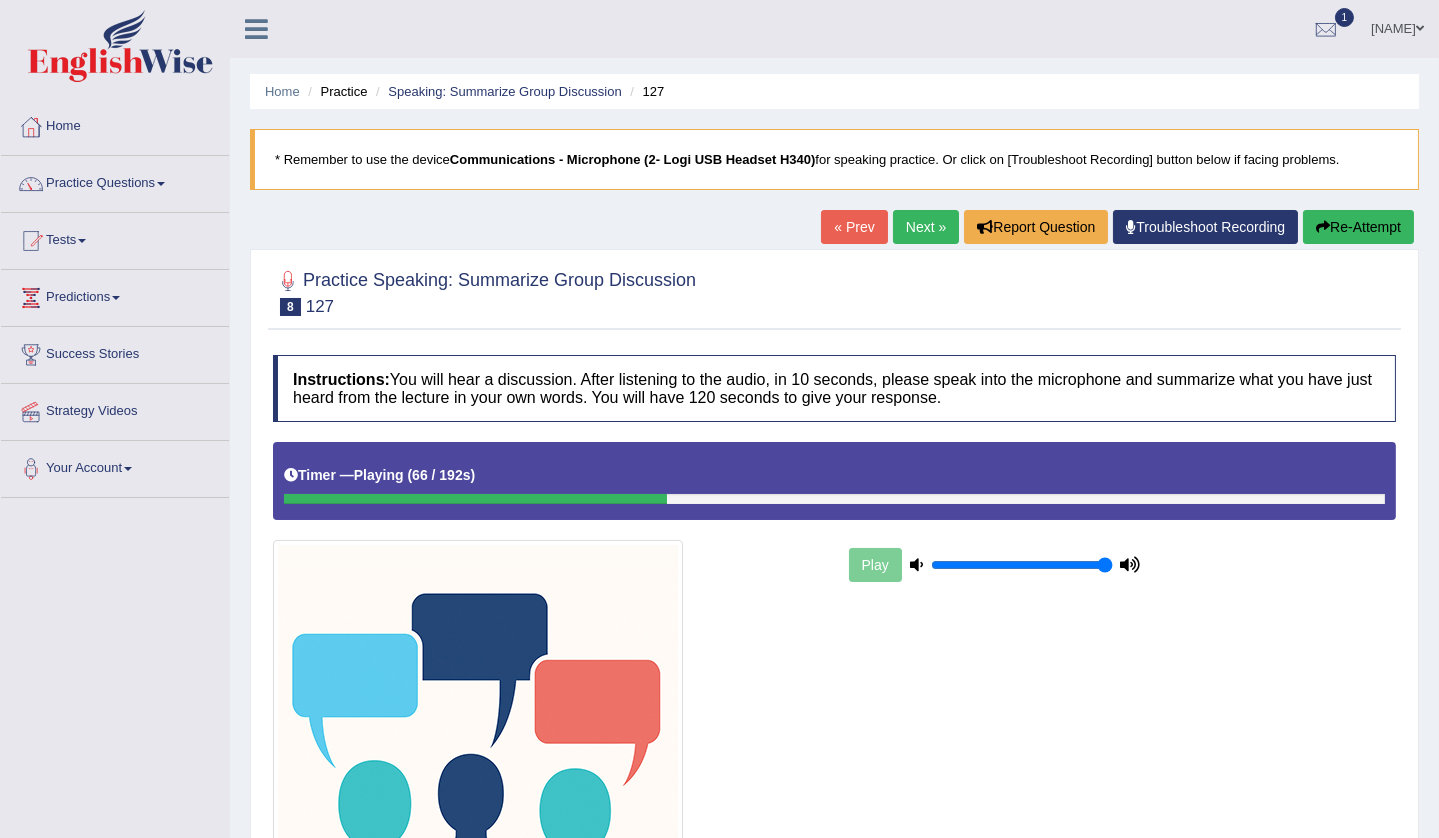 click on "Re-Attempt" at bounding box center (1358, 227) 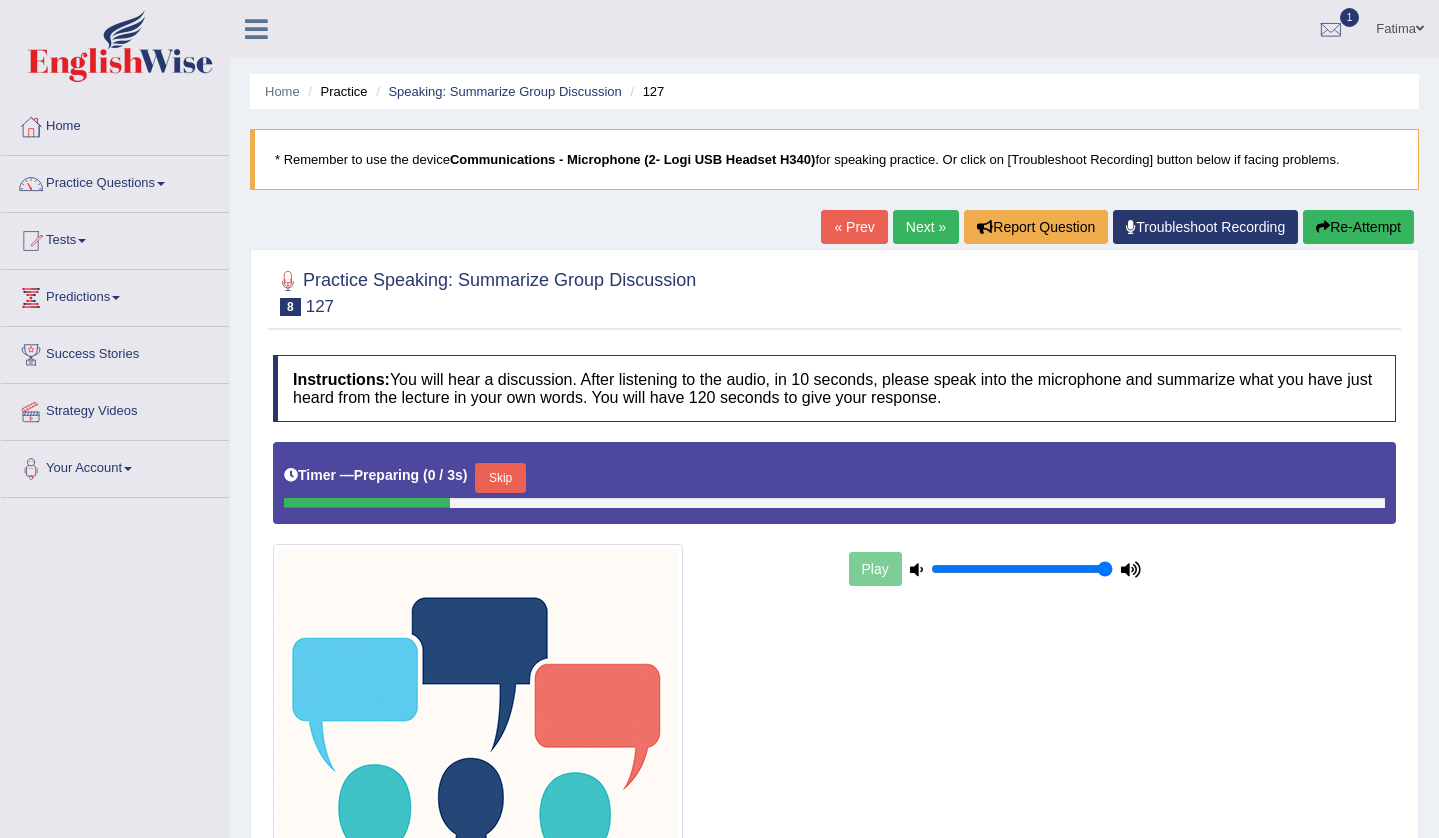 scroll, scrollTop: 0, scrollLeft: 0, axis: both 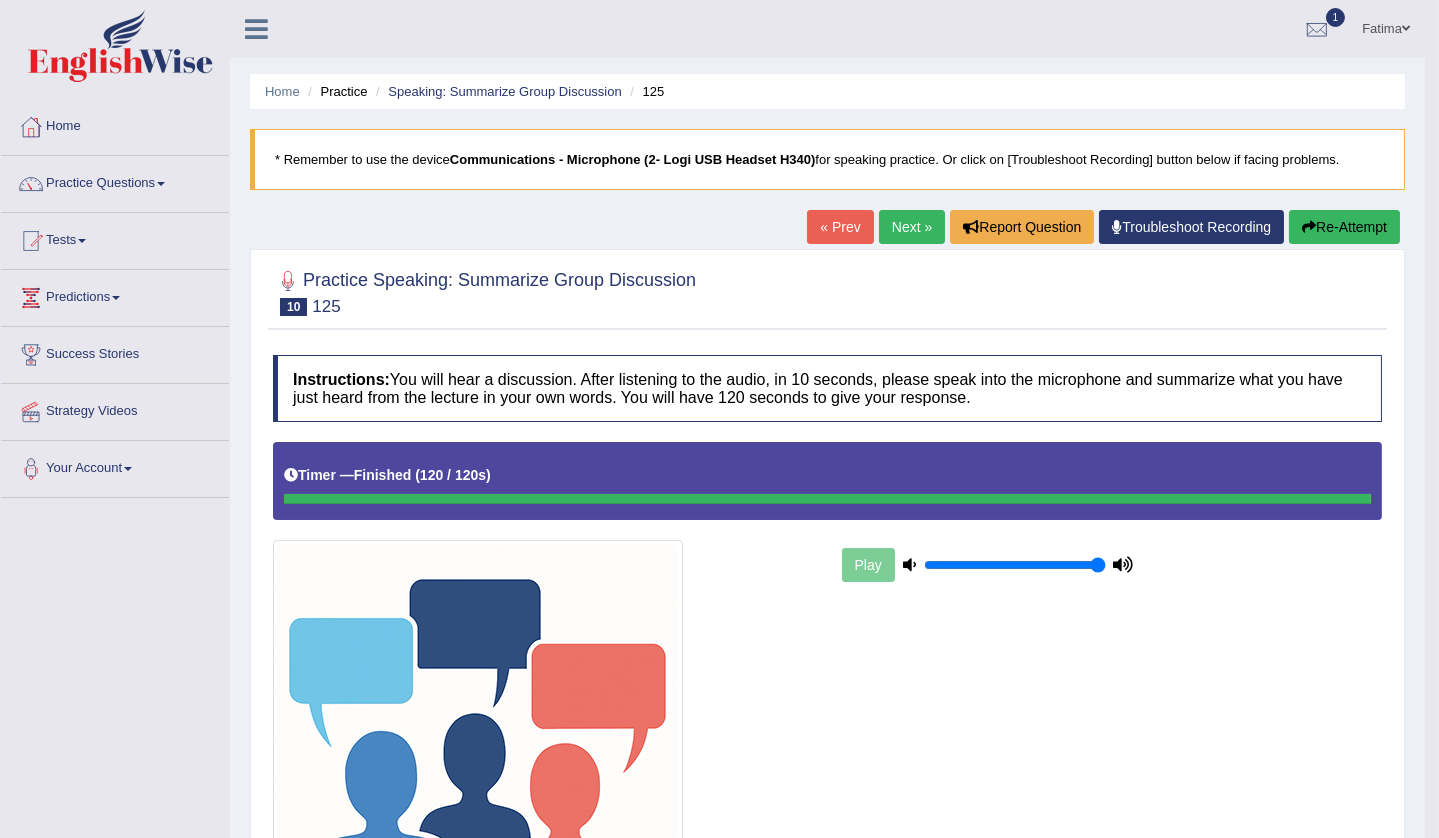 click on "Fatima" at bounding box center [1386, 26] 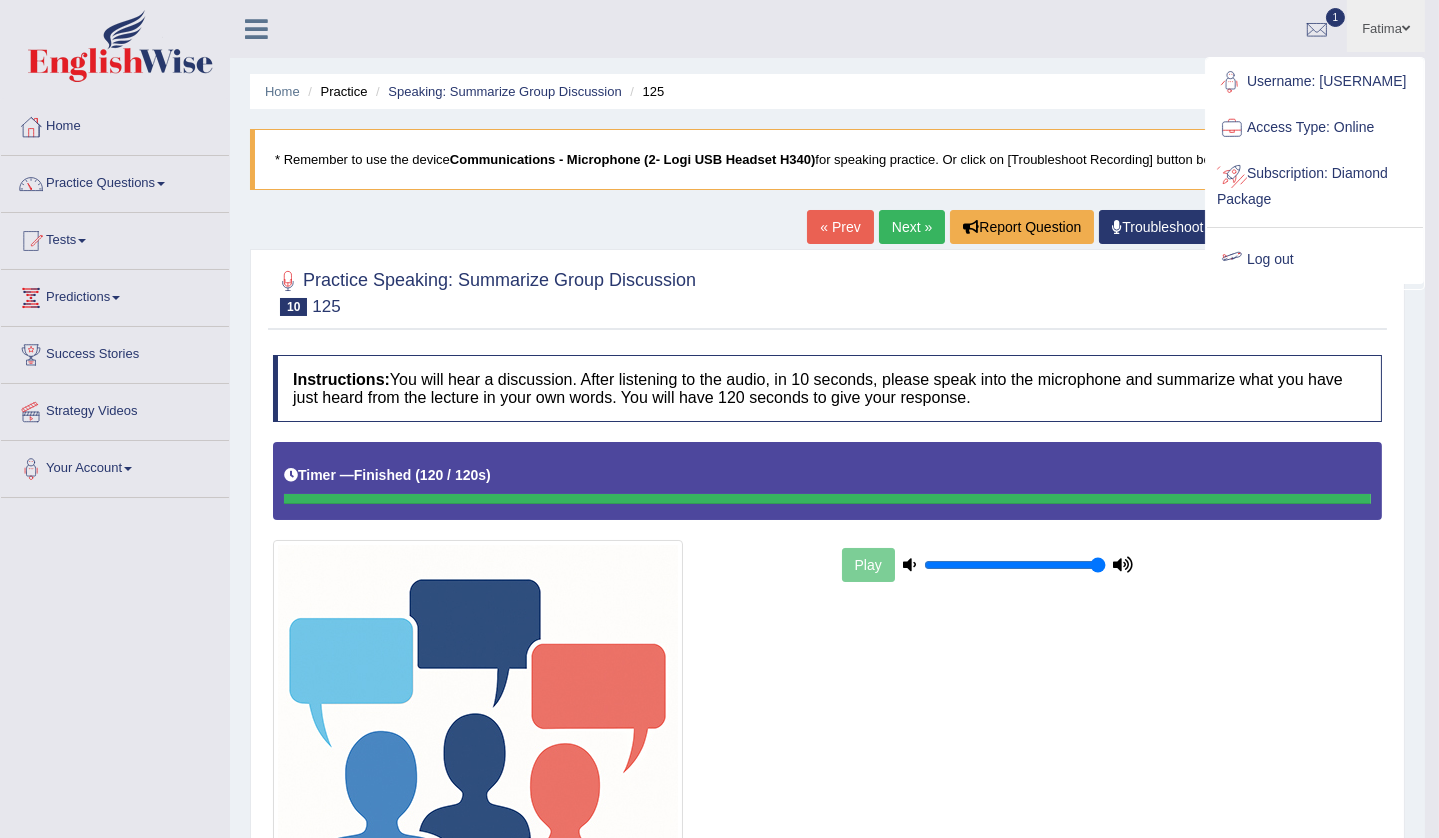 click on "Log out" at bounding box center (1315, 260) 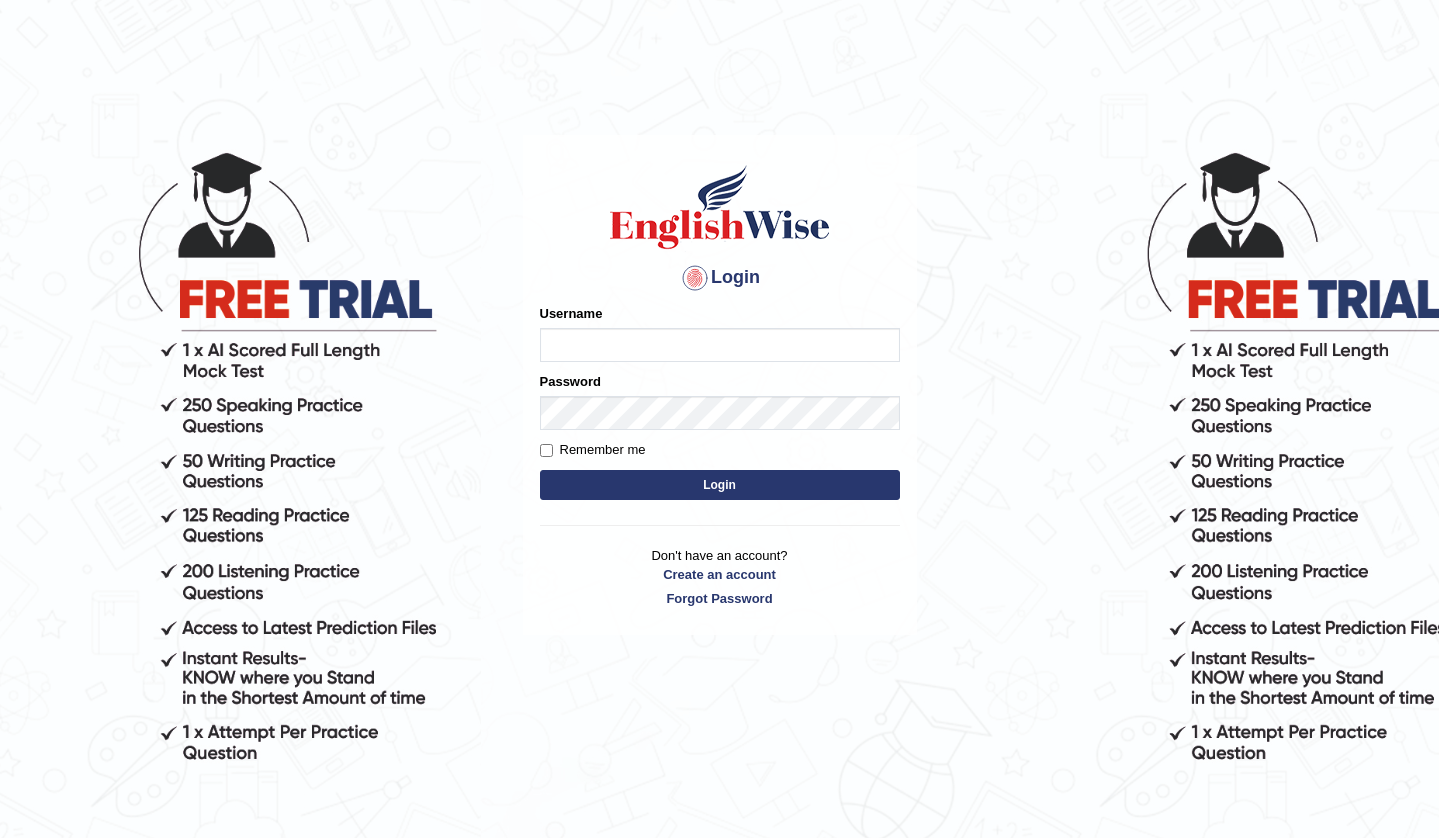 scroll, scrollTop: 0, scrollLeft: 0, axis: both 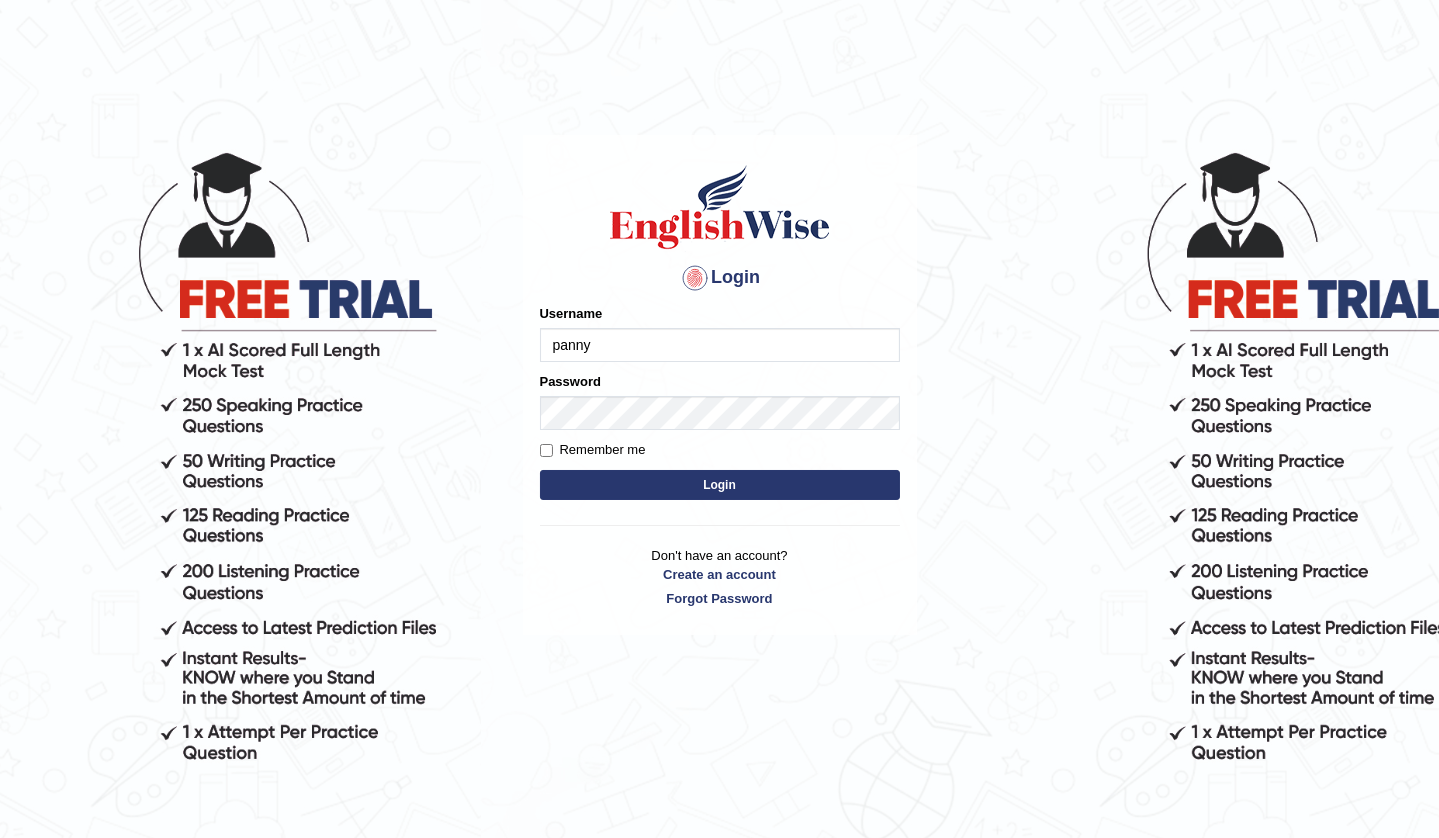 type on "panny" 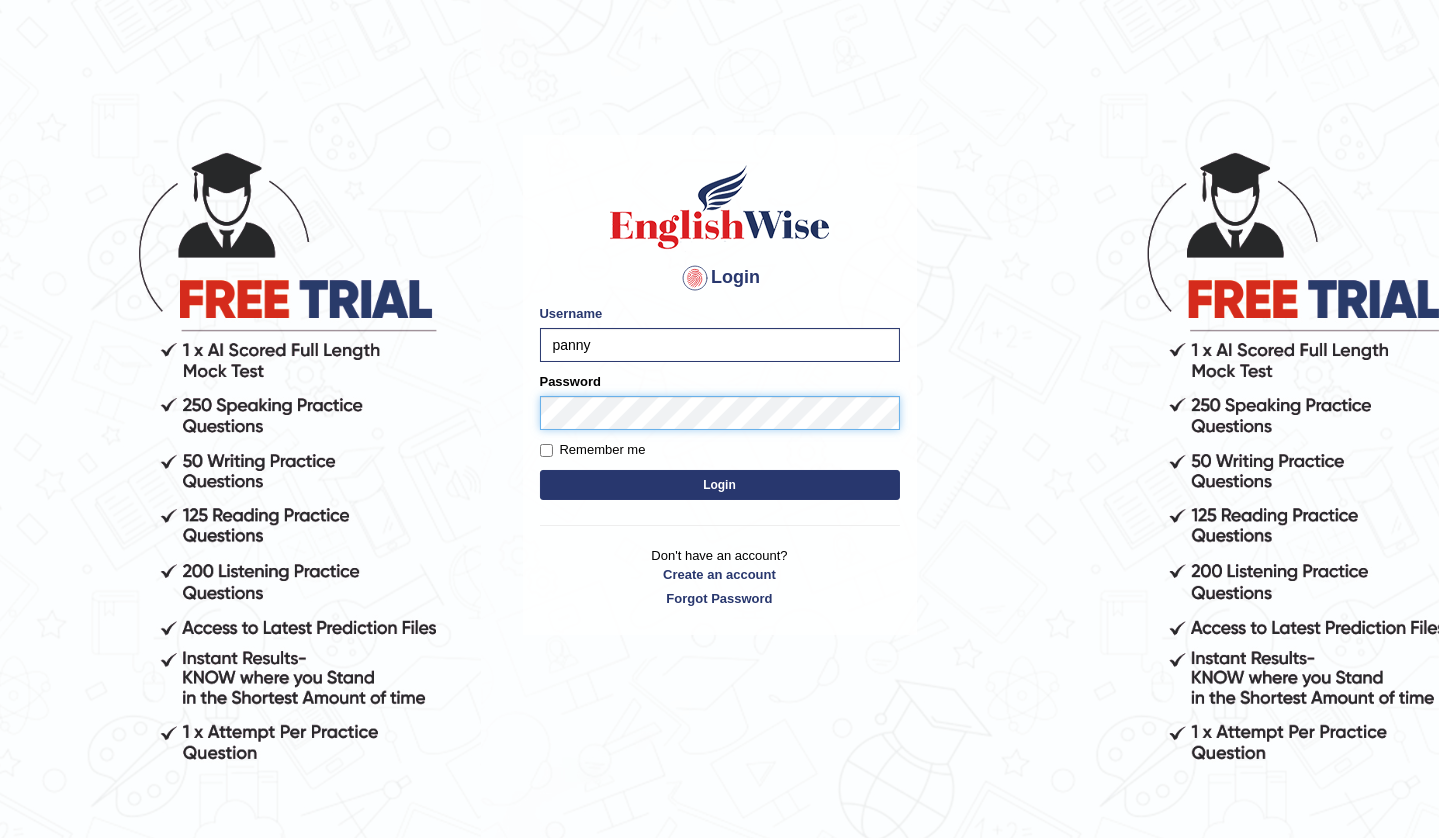 click on "Login" at bounding box center [720, 485] 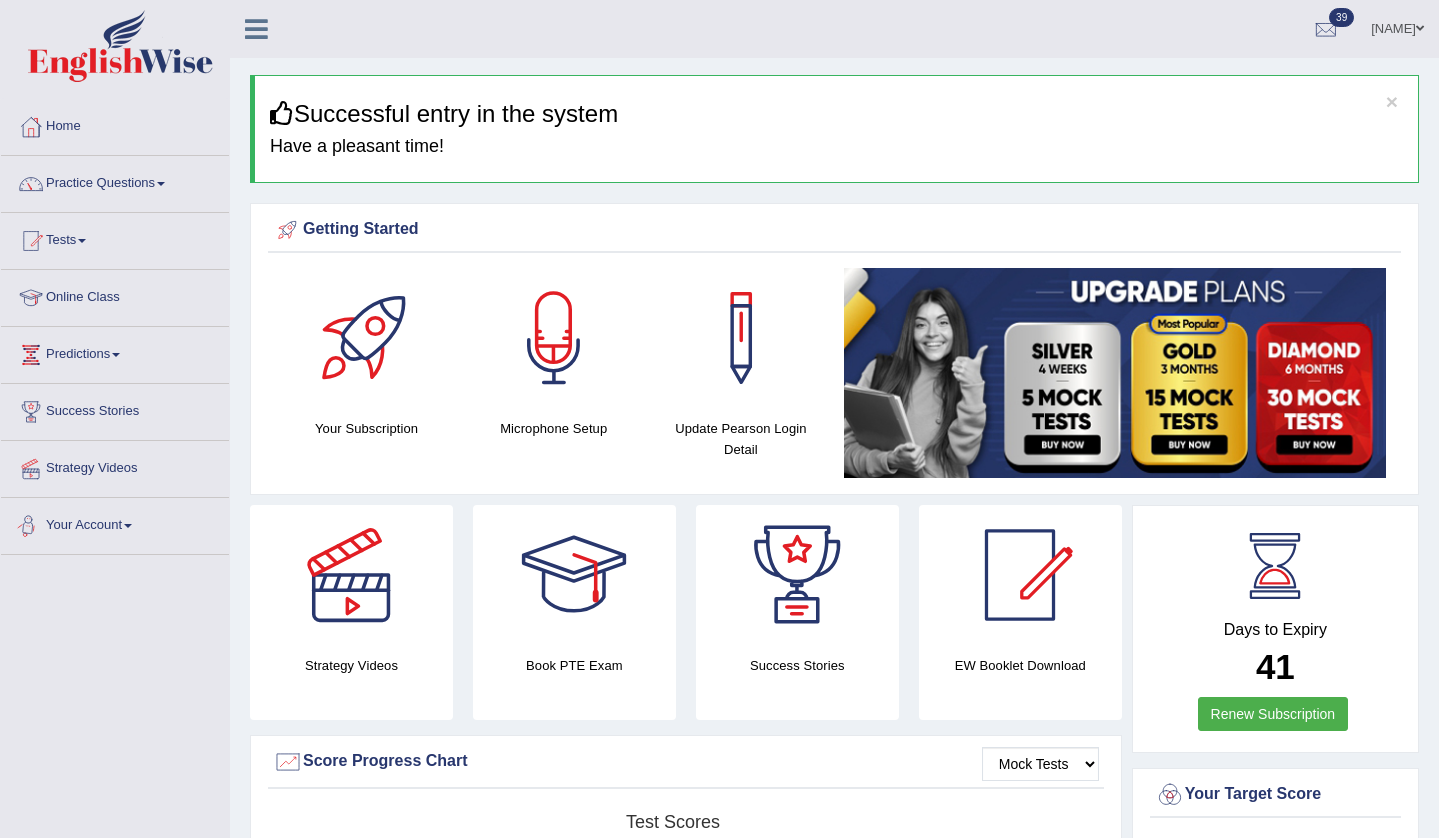 scroll, scrollTop: 0, scrollLeft: 0, axis: both 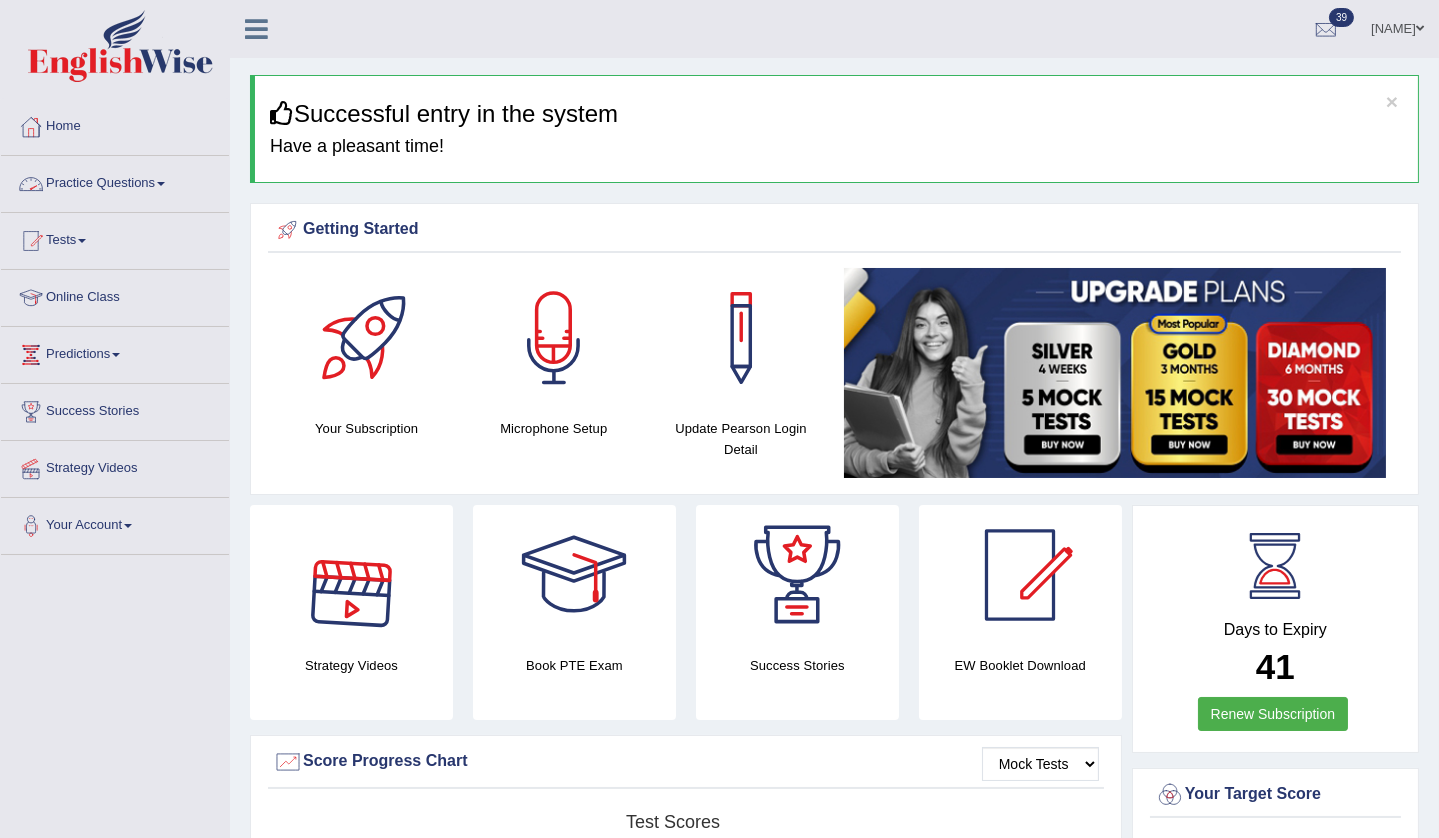 click on "Practice Questions" at bounding box center (115, 181) 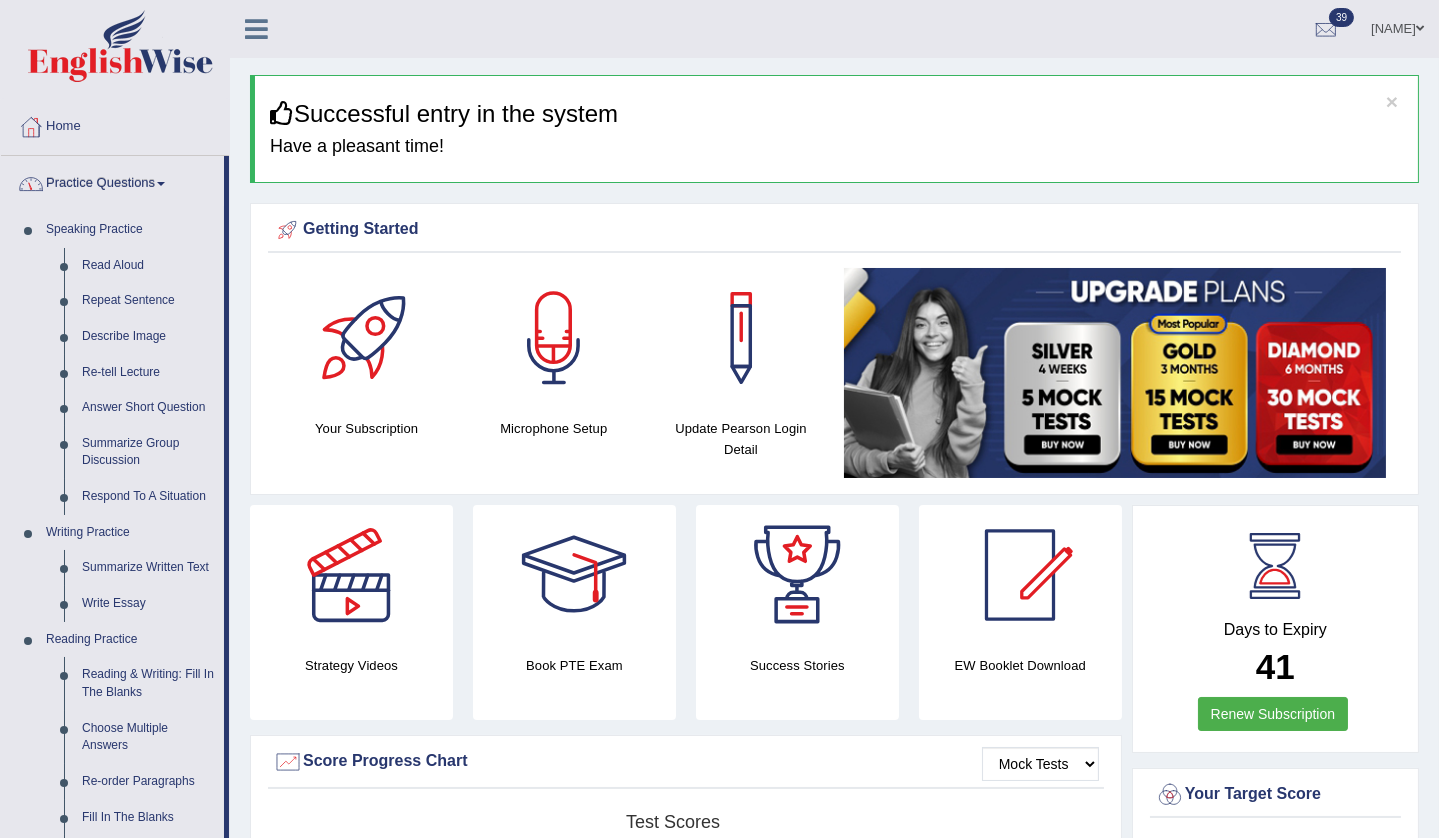 click on "Home" at bounding box center (115, 124) 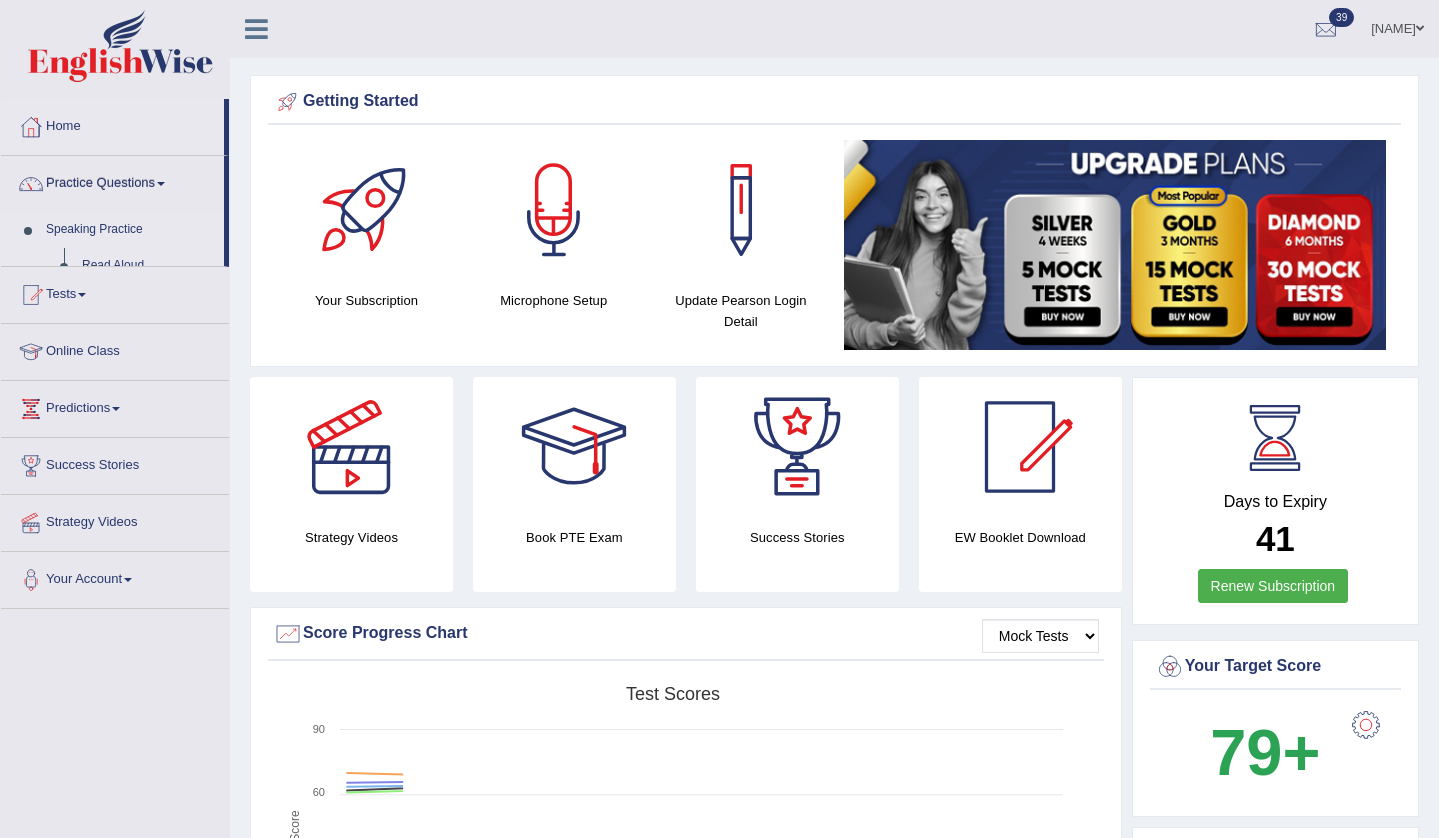 scroll, scrollTop: 0, scrollLeft: 0, axis: both 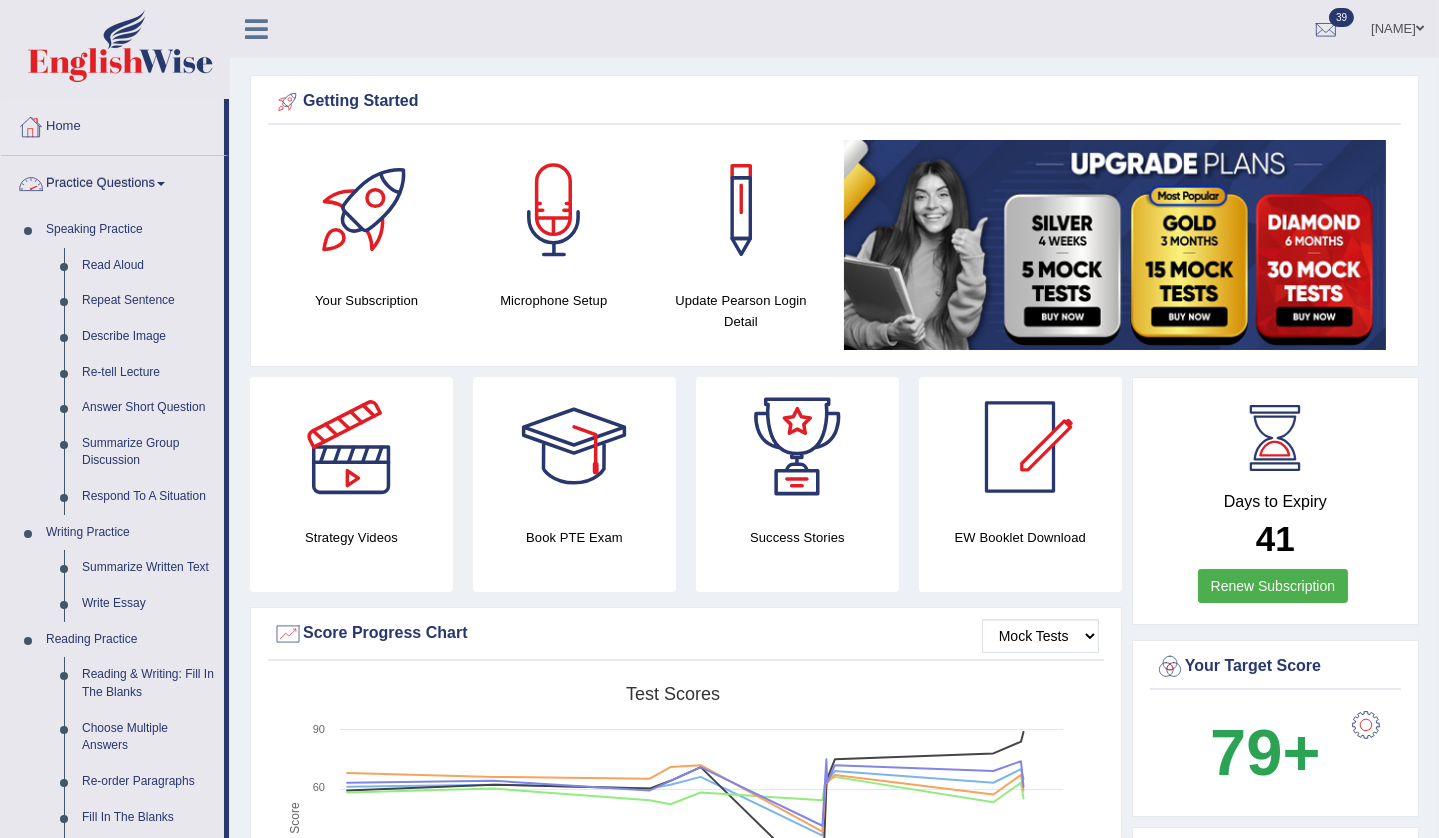 click on "Practice Questions" at bounding box center (112, 181) 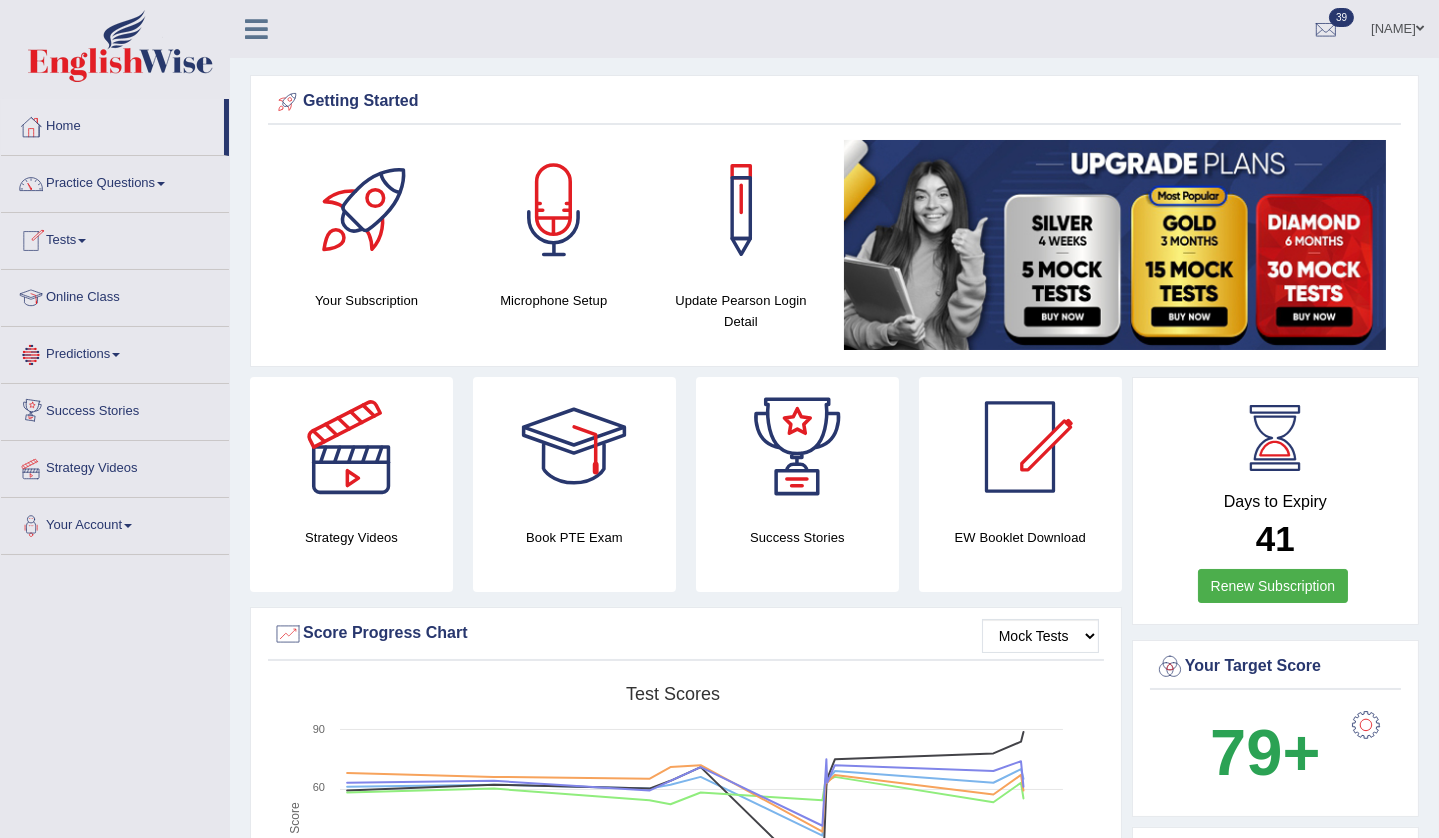 click at bounding box center [82, 241] 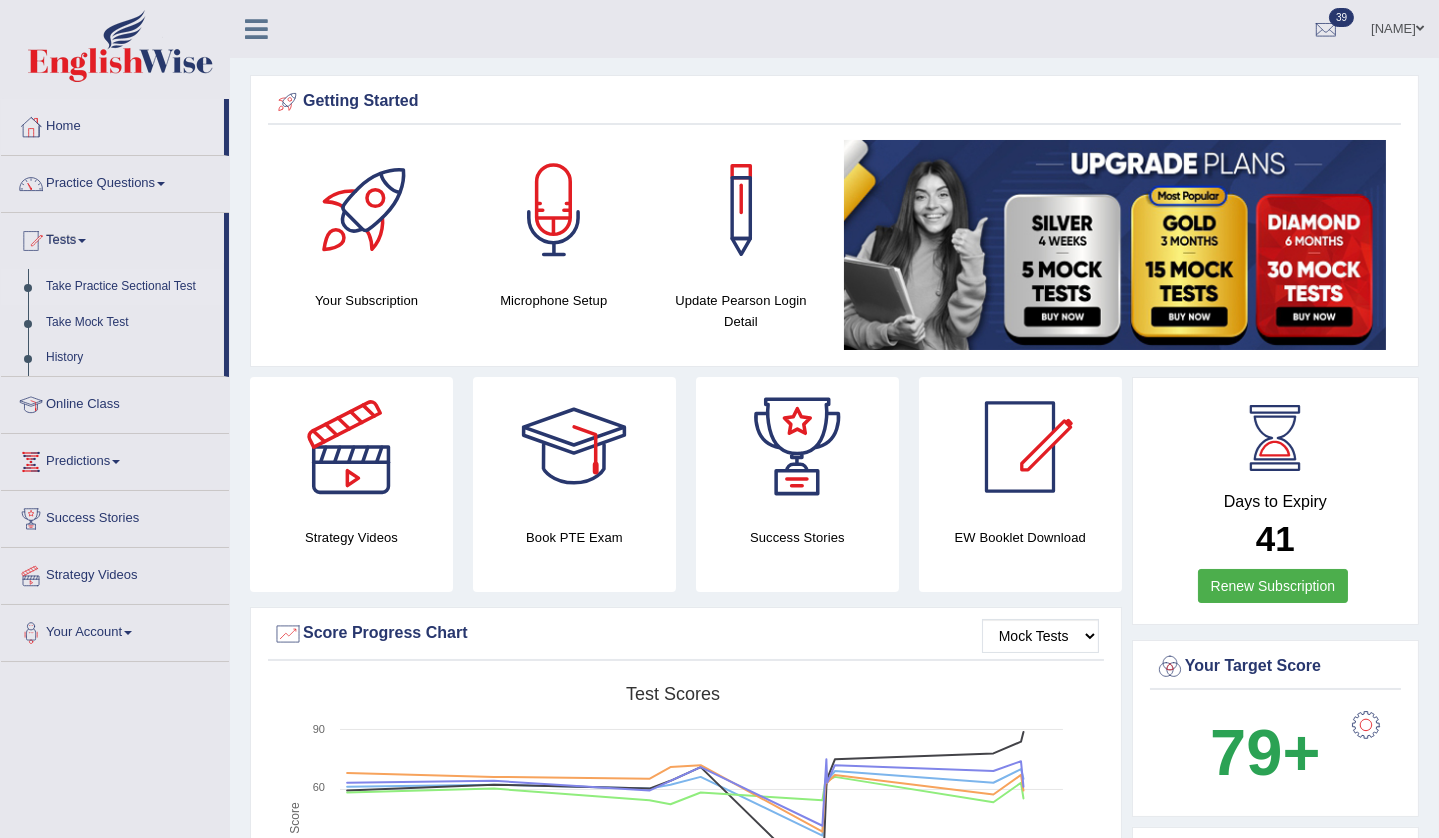 click on "Take Practice Sectional Test" at bounding box center [130, 287] 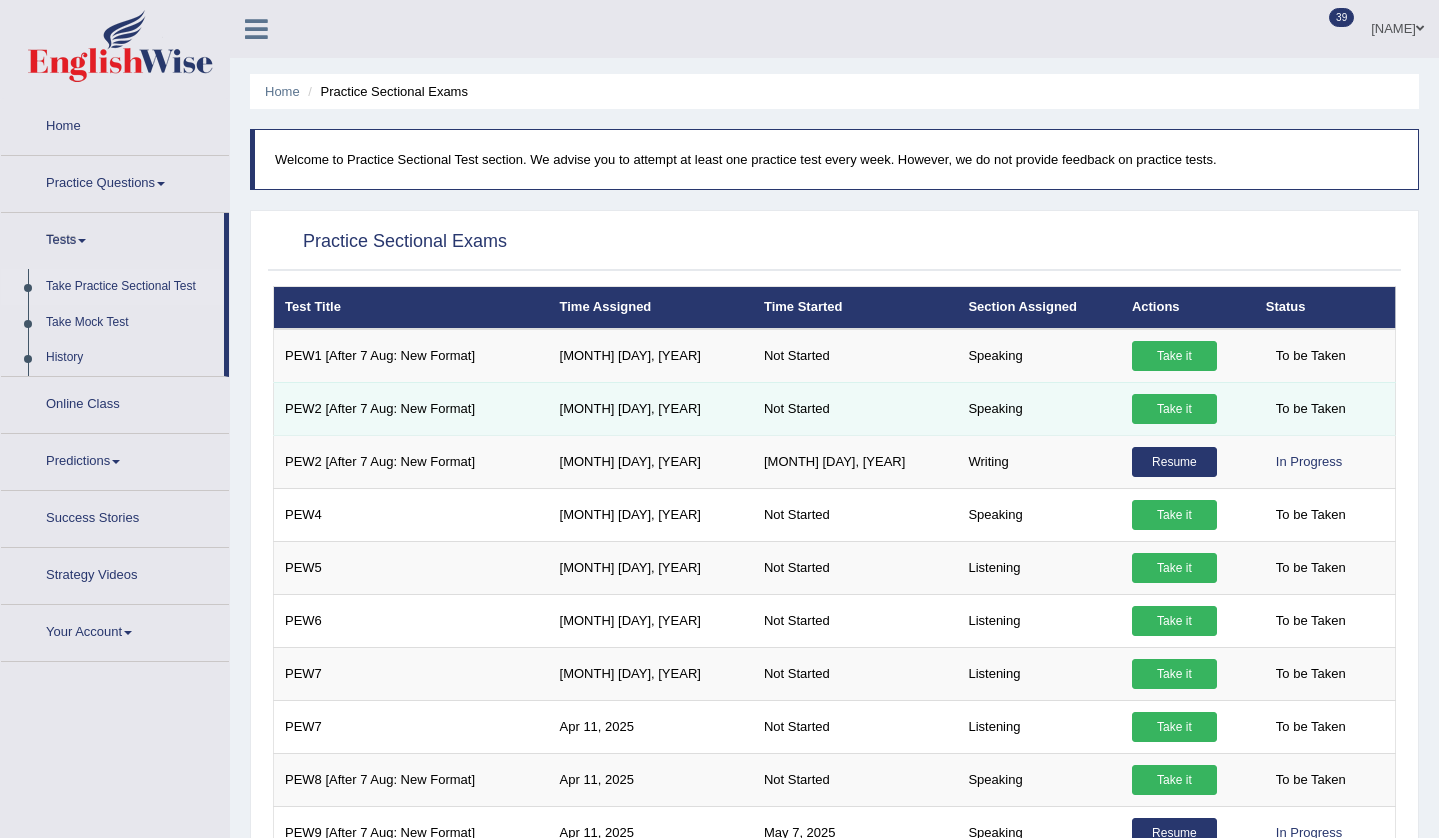 scroll, scrollTop: 0, scrollLeft: 0, axis: both 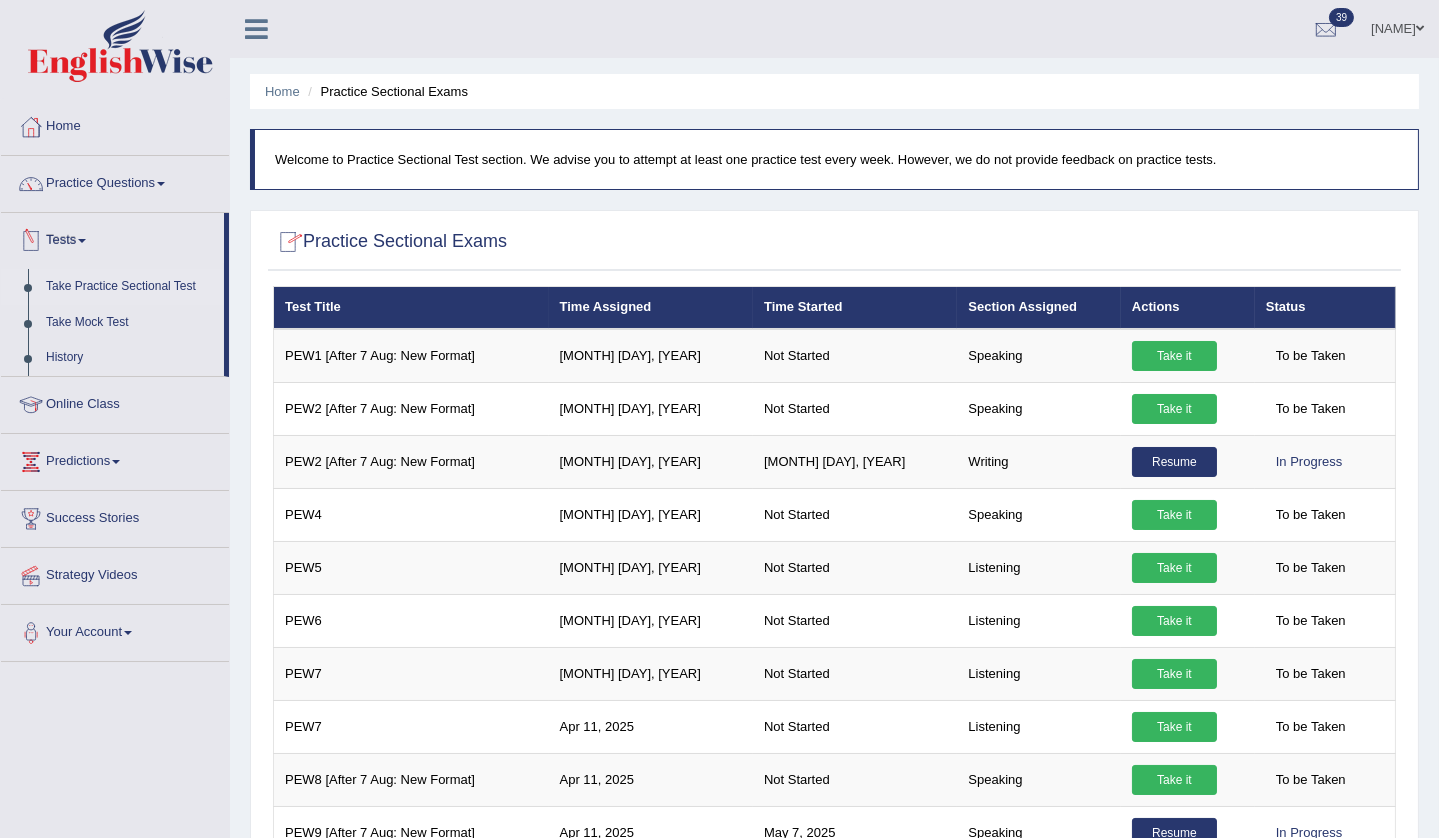 click at bounding box center (82, 241) 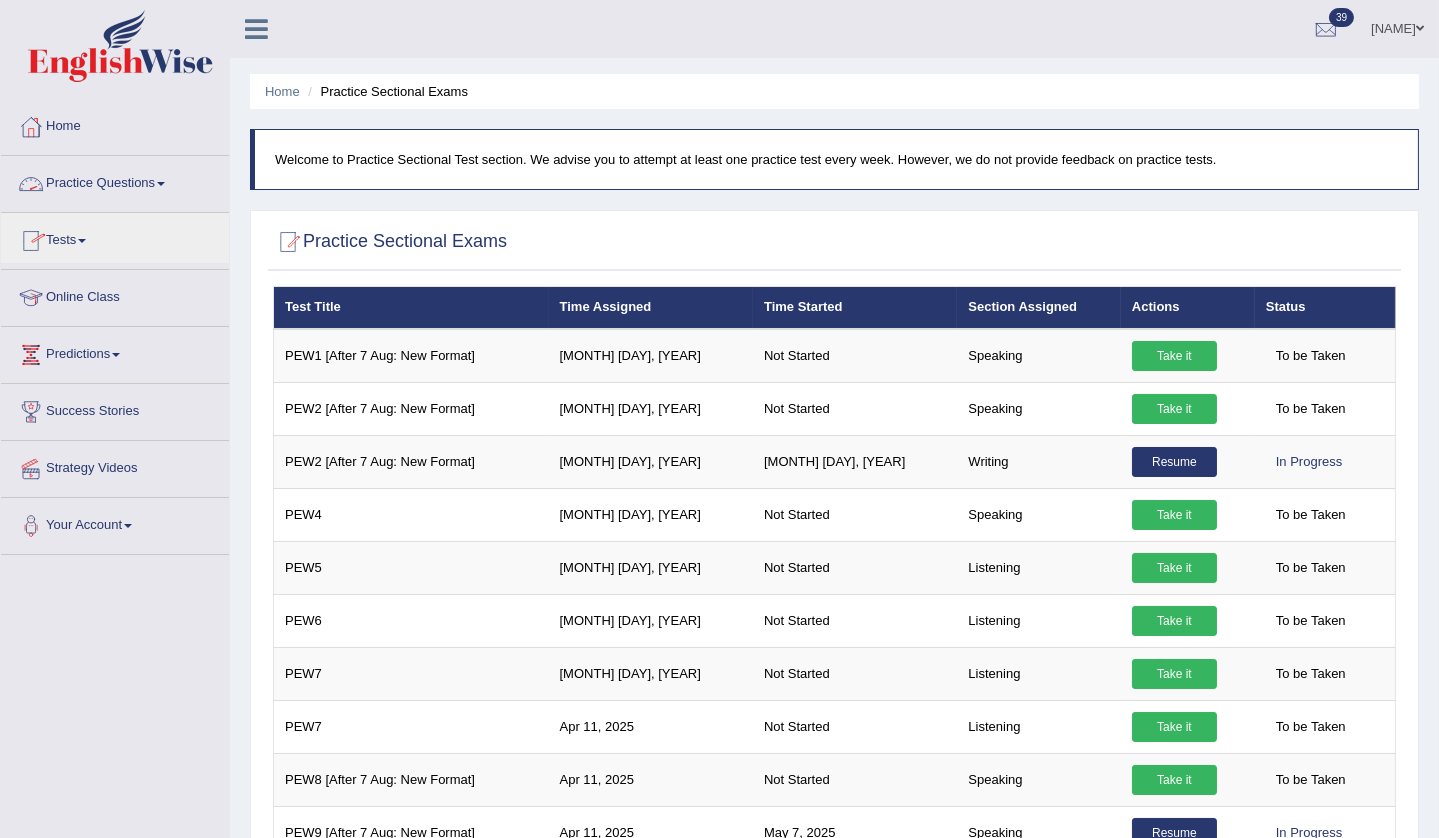 click on "Practice Questions" at bounding box center (115, 181) 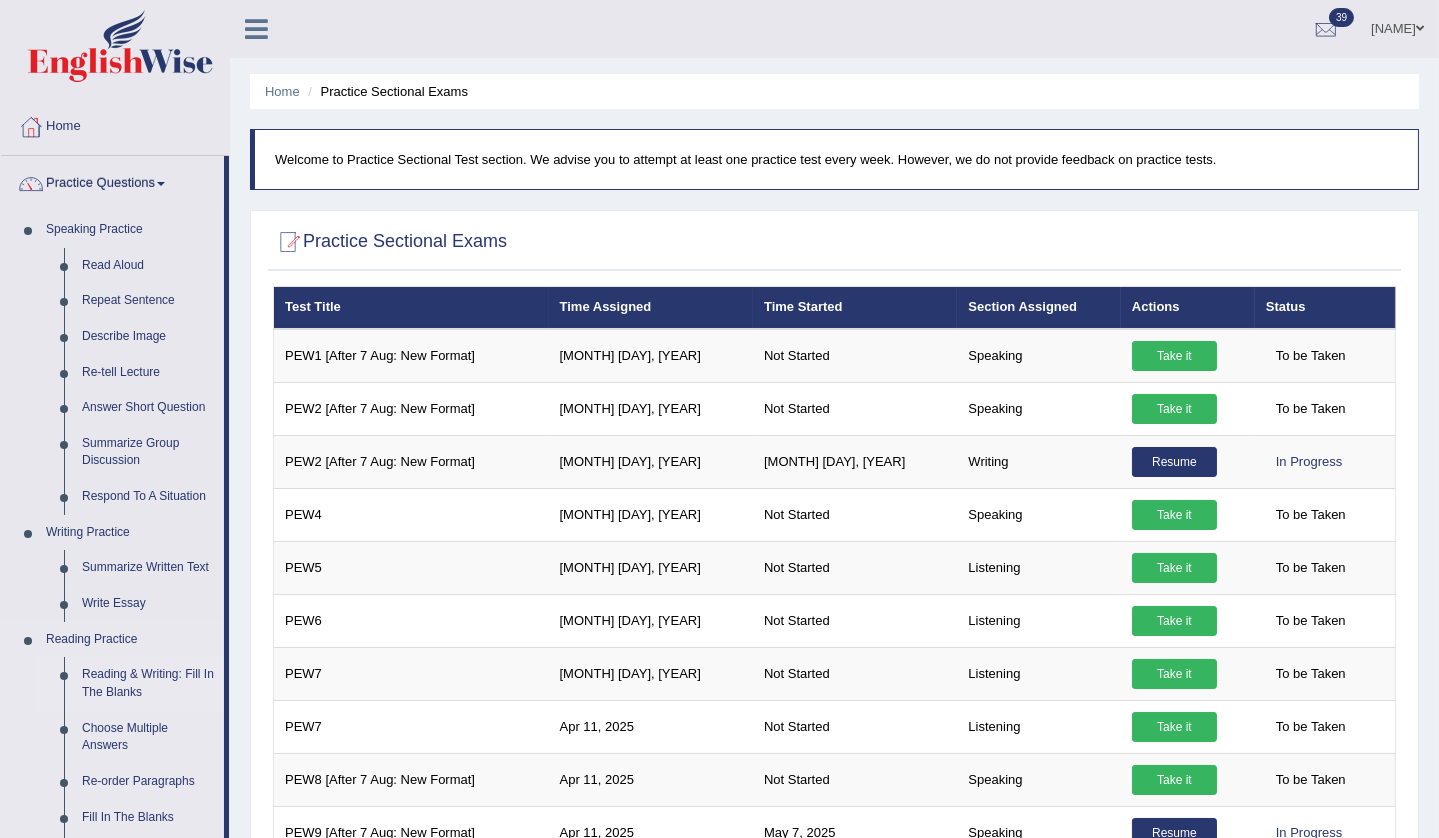 click on "Reading & Writing: Fill In The Blanks" at bounding box center [148, 683] 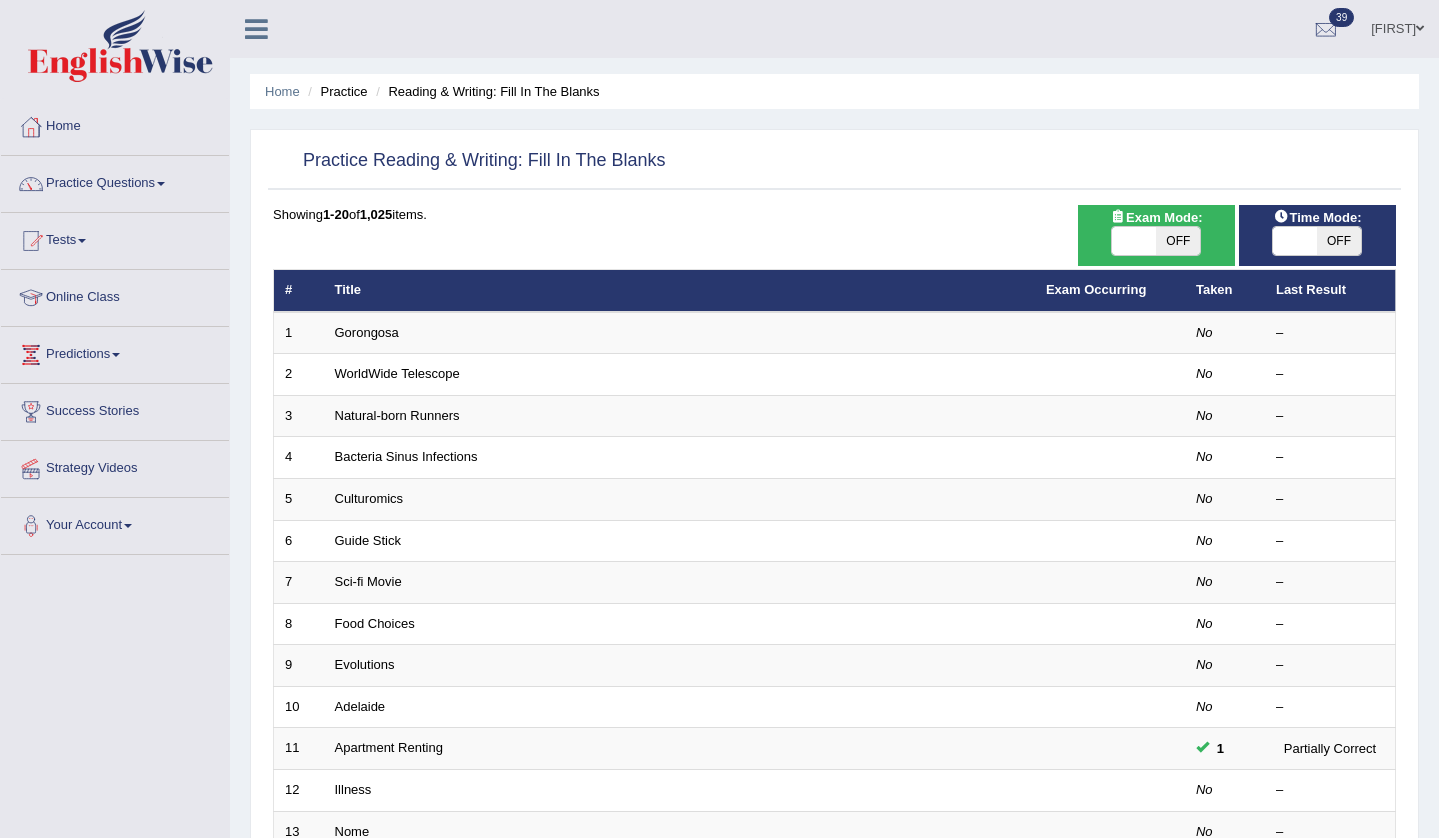 scroll, scrollTop: 0, scrollLeft: 0, axis: both 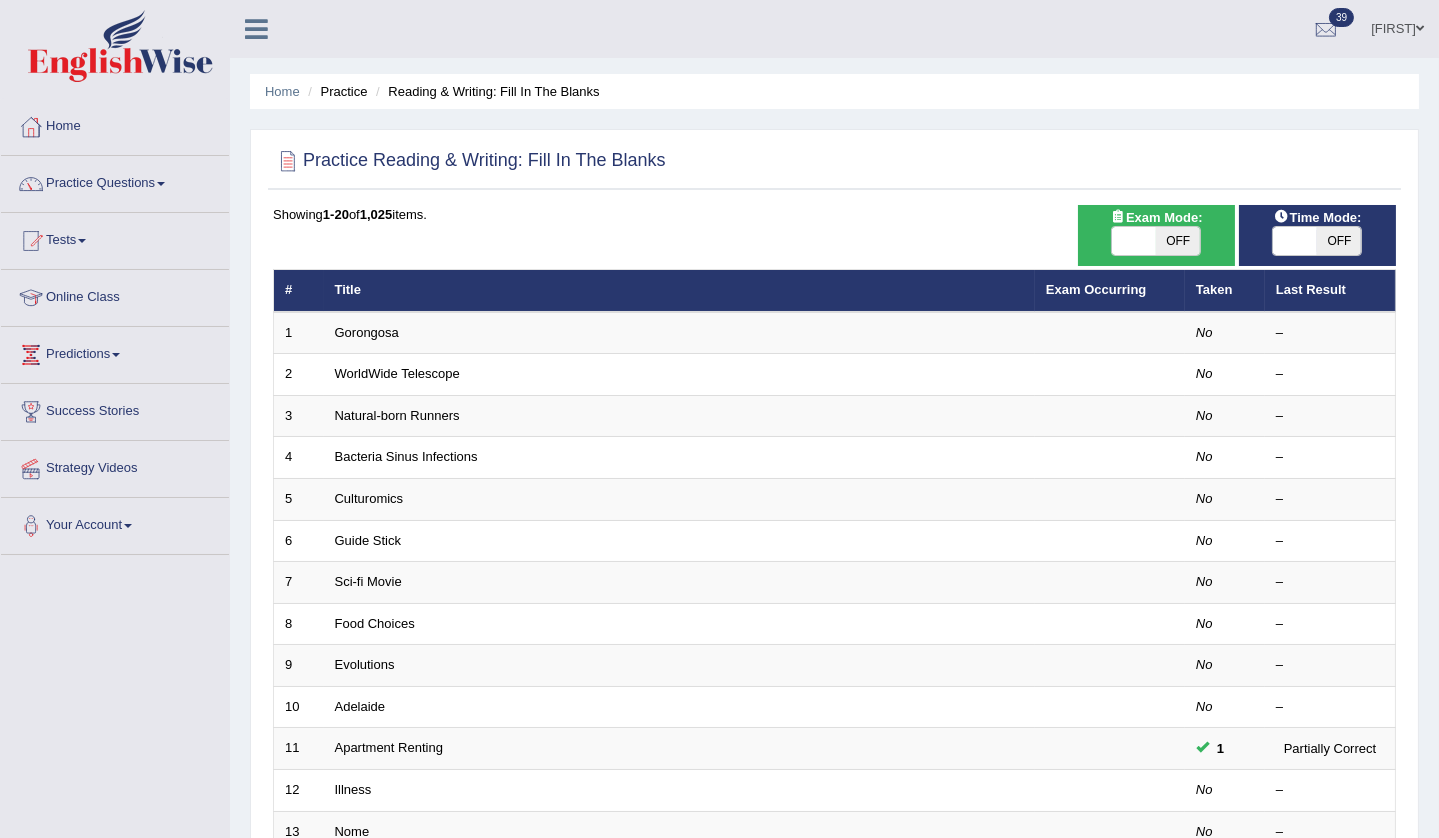click at bounding box center [1295, 241] 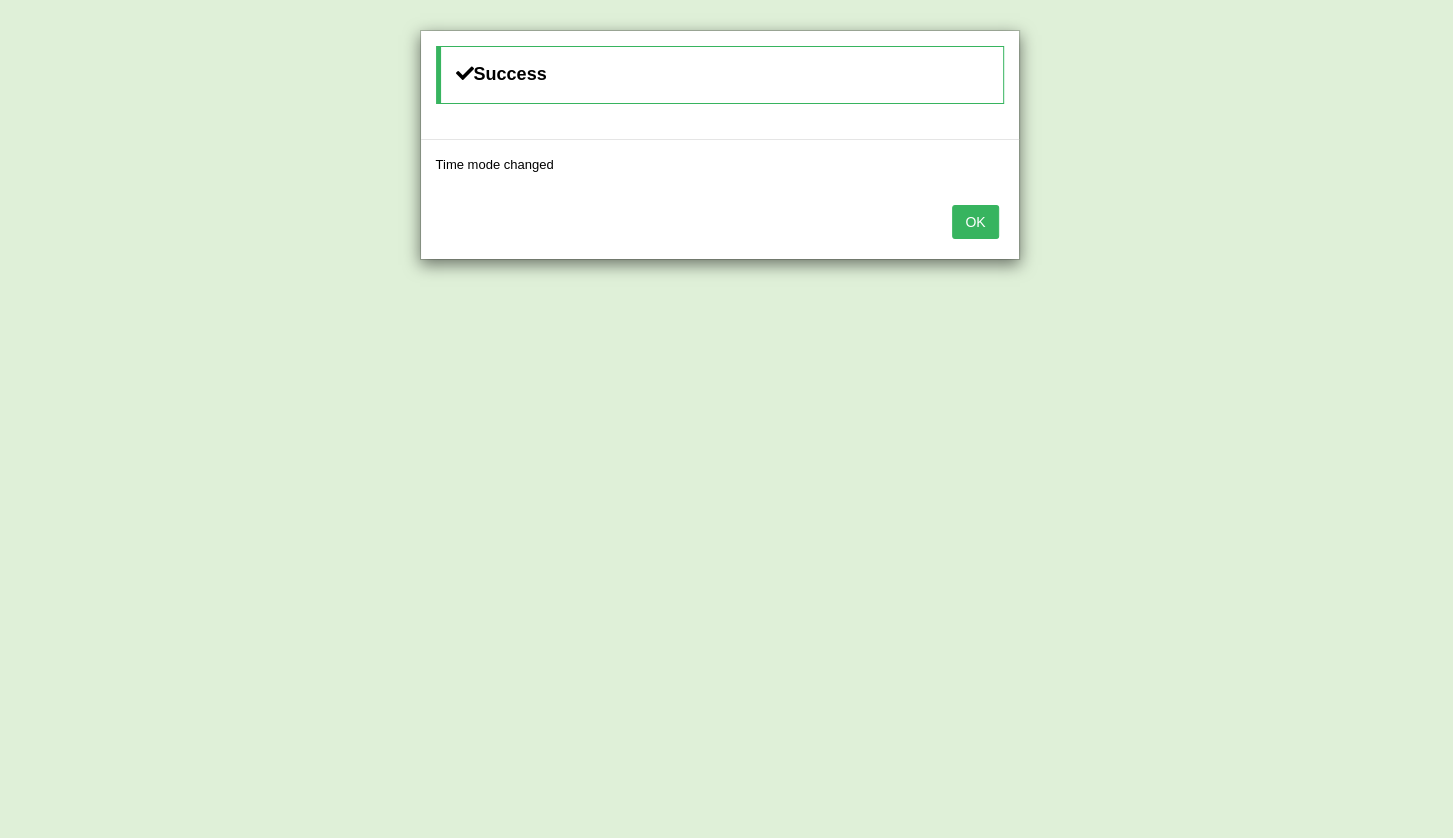click on "OK" at bounding box center (975, 222) 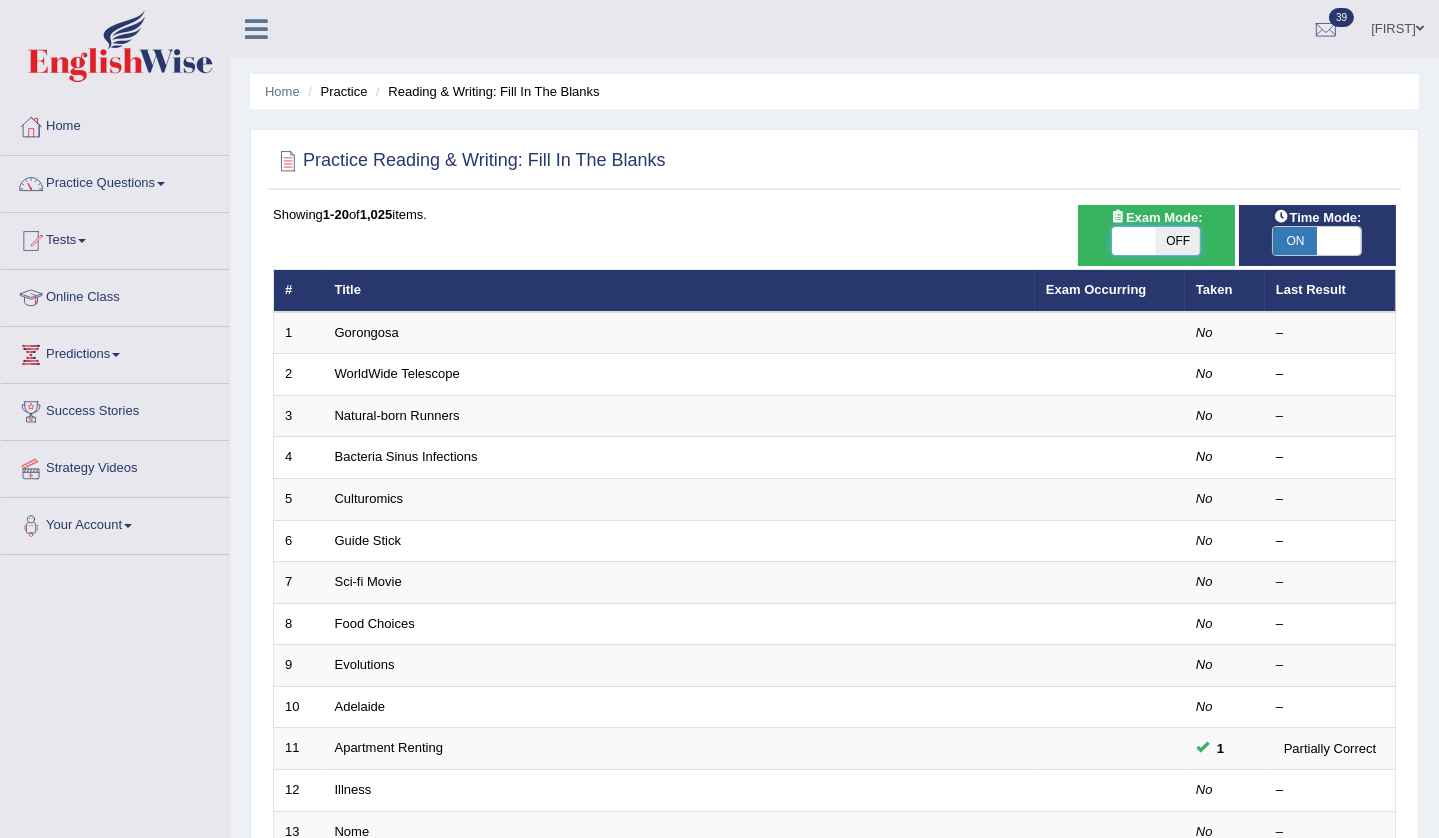 click at bounding box center [1134, 241] 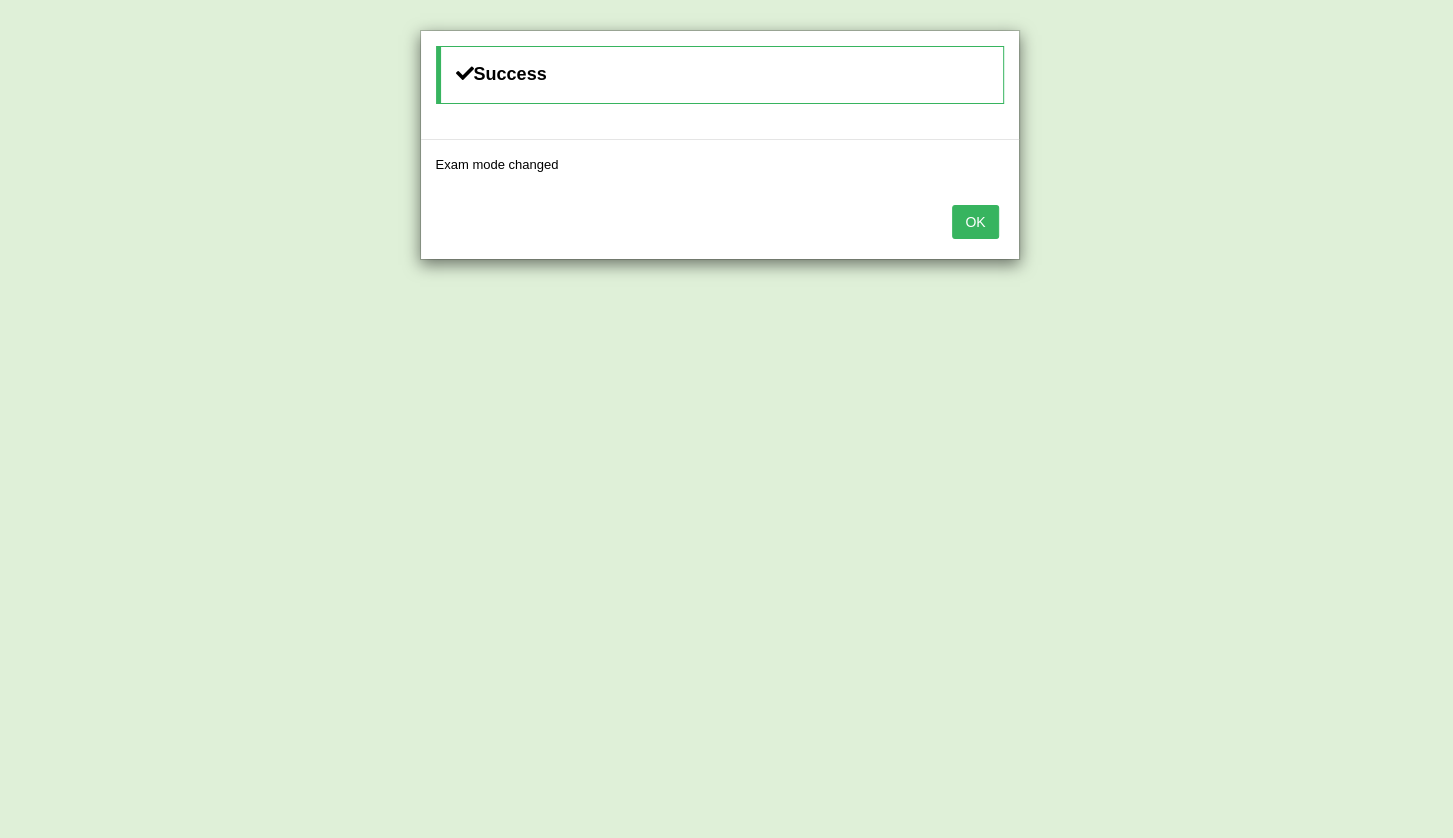 click on "OK" at bounding box center [975, 222] 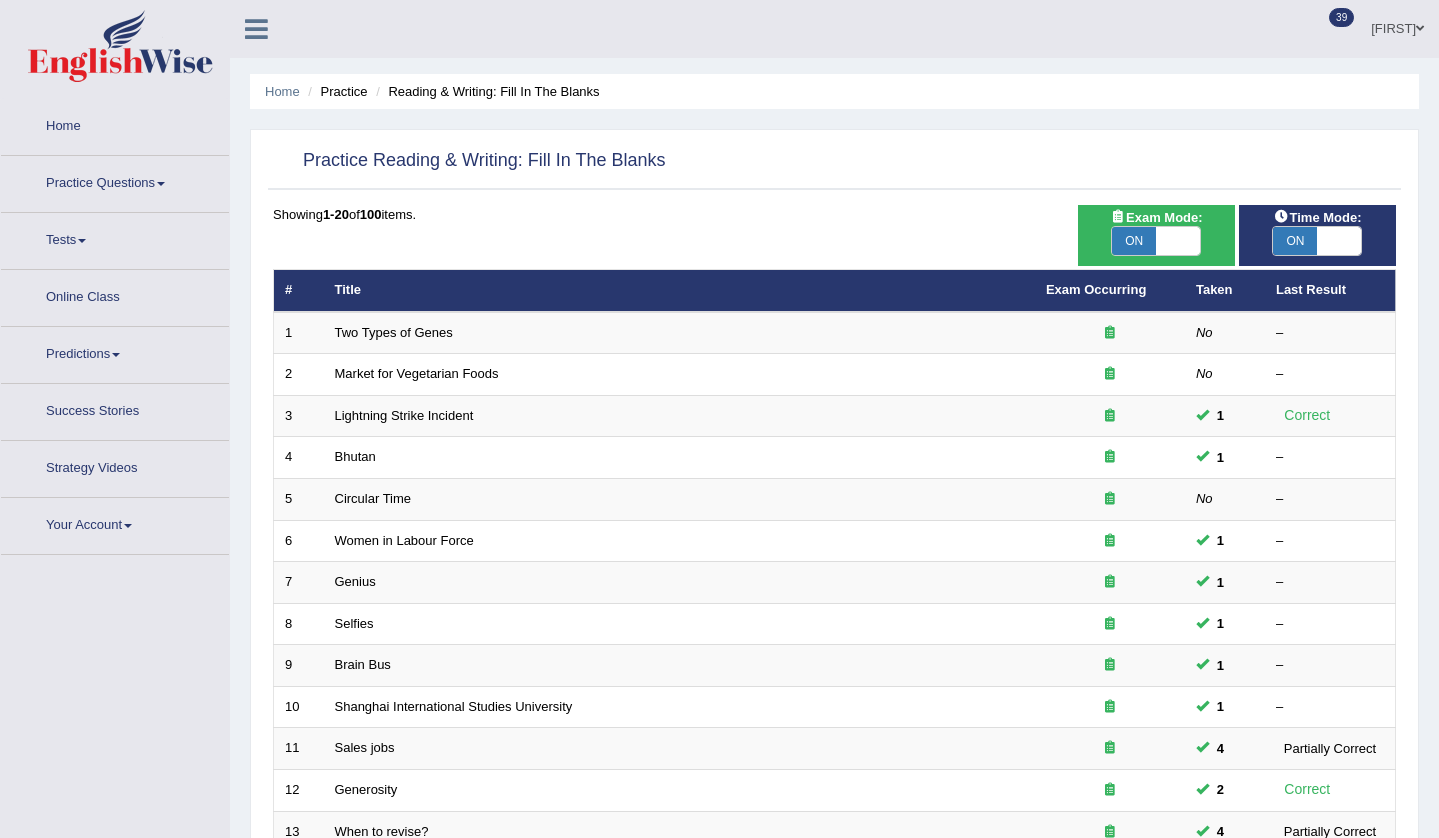 scroll, scrollTop: 0, scrollLeft: 0, axis: both 